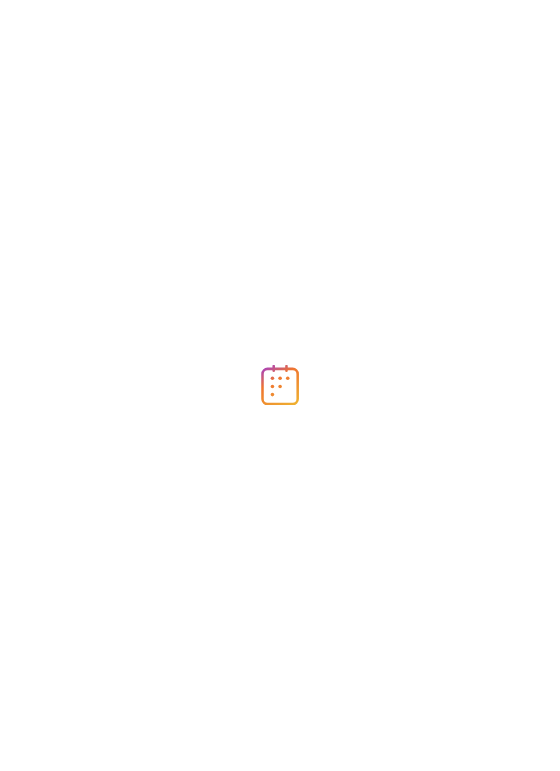 scroll, scrollTop: 0, scrollLeft: 0, axis: both 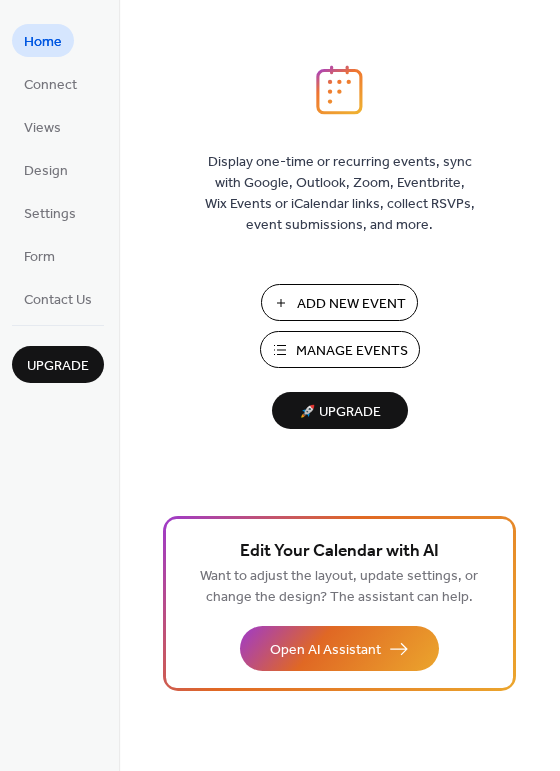 click on "Add New Event" at bounding box center [351, 304] 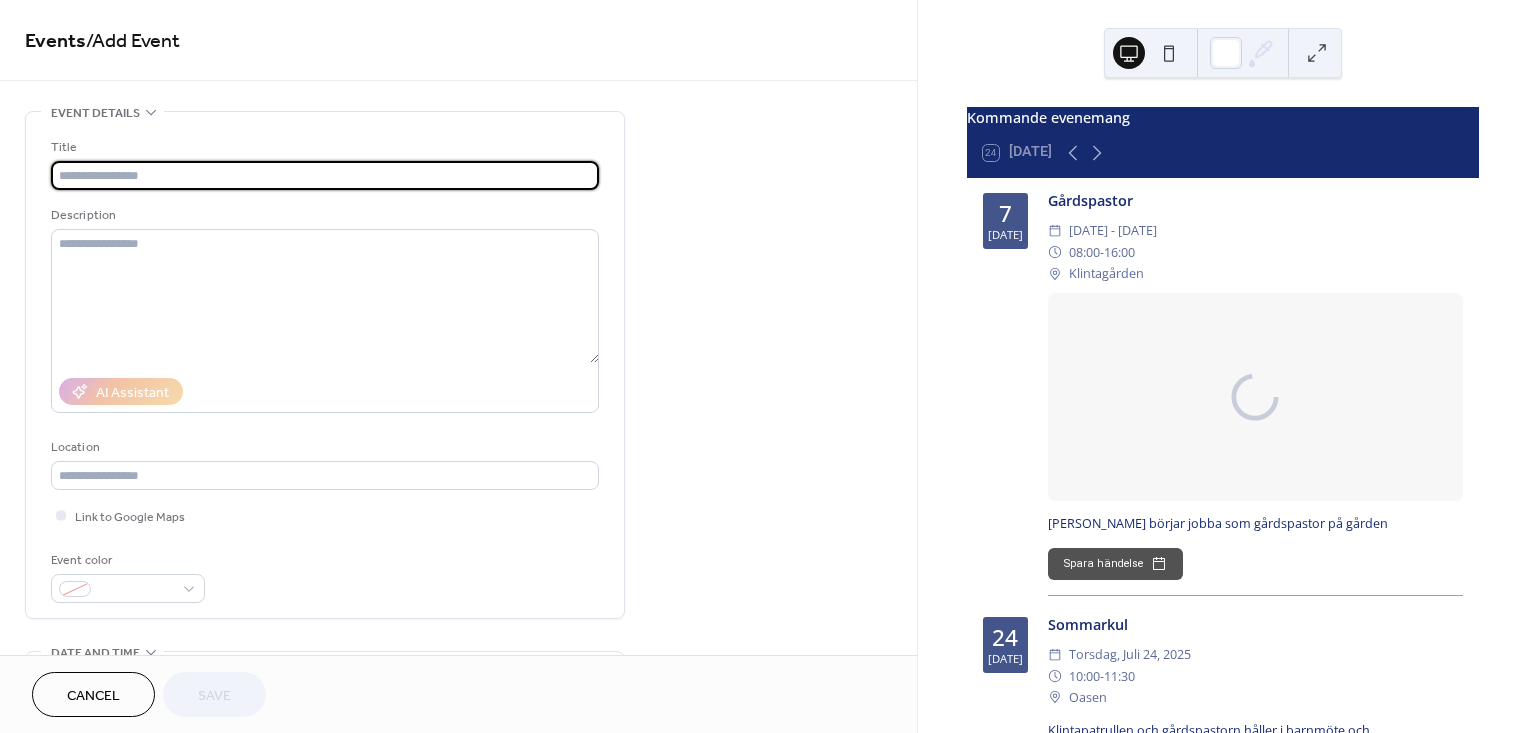 scroll, scrollTop: 0, scrollLeft: 0, axis: both 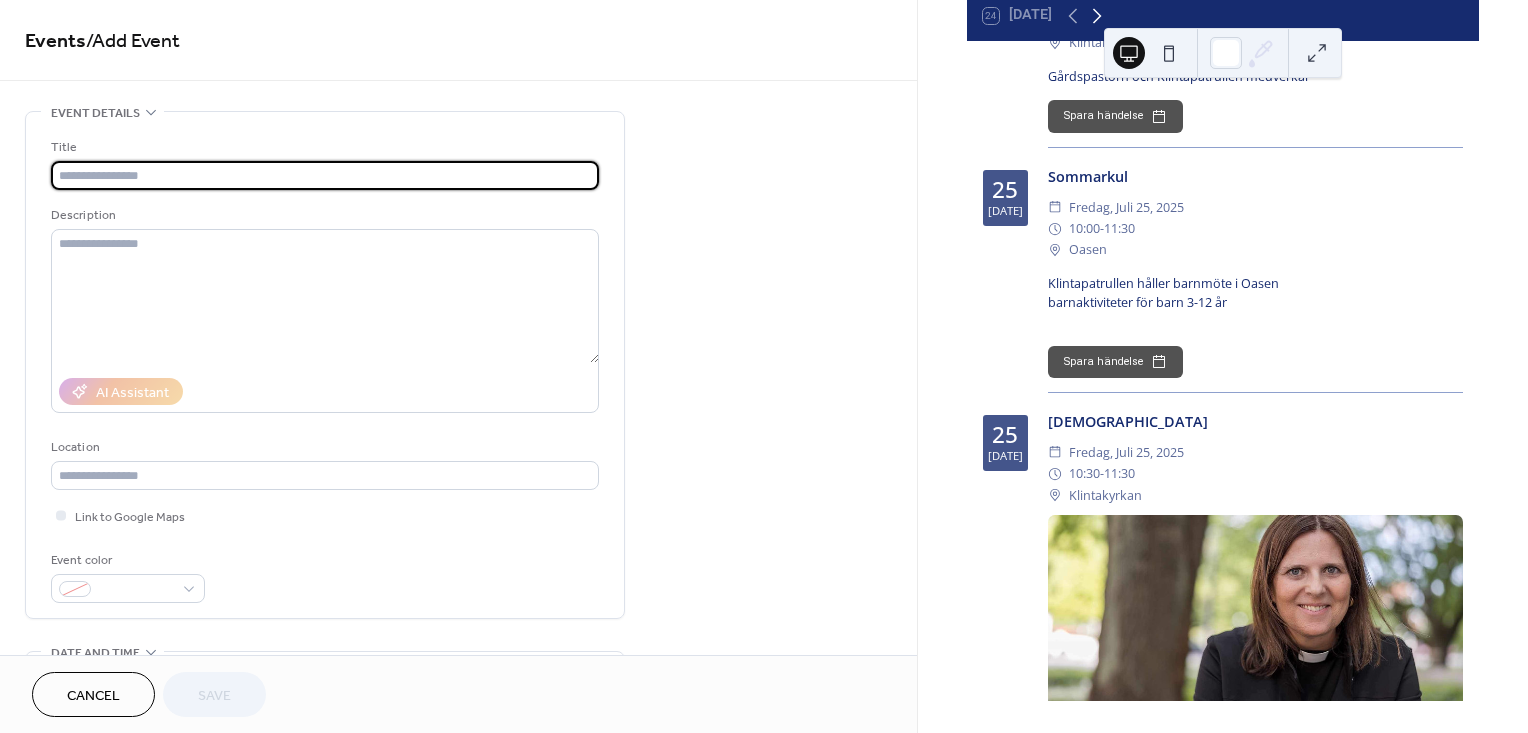click 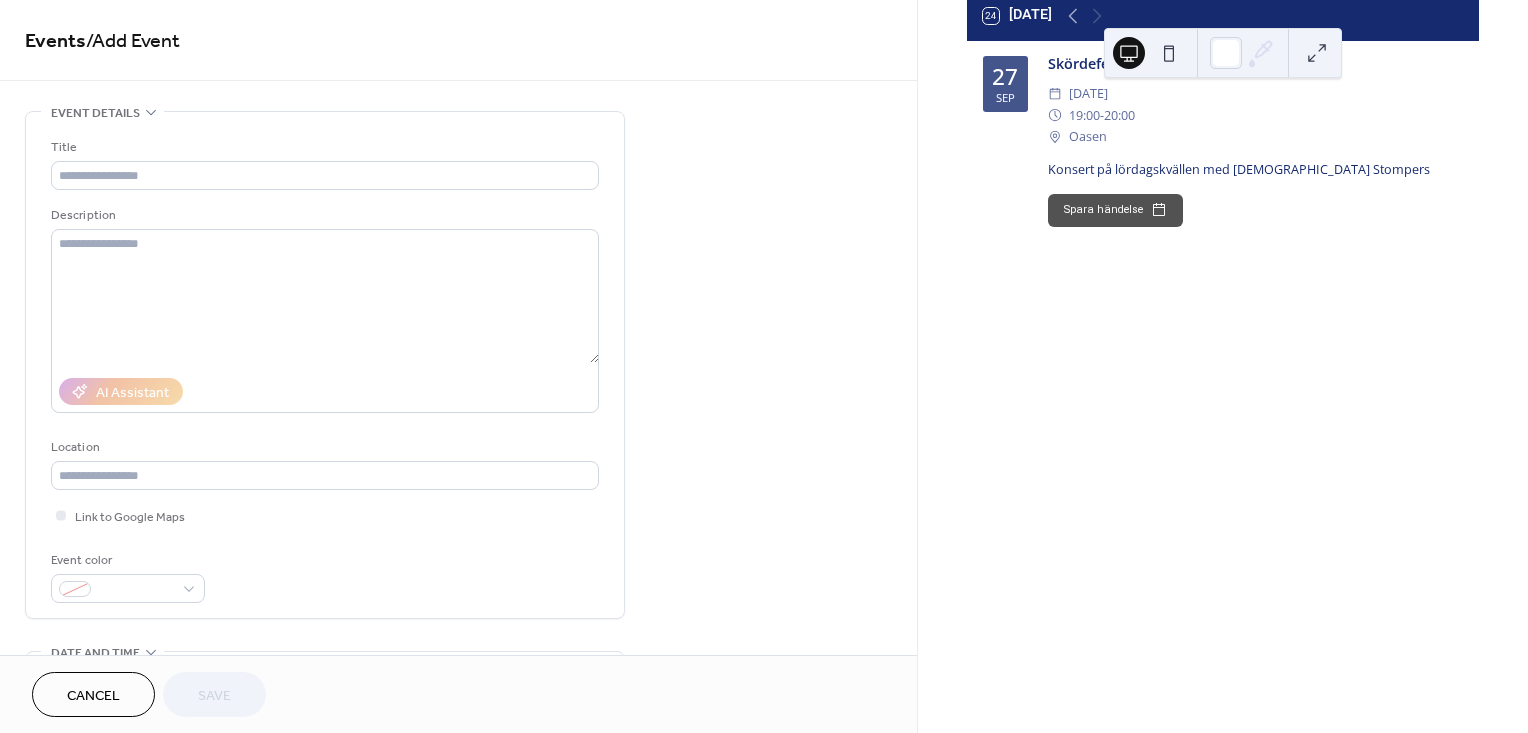 scroll, scrollTop: 0, scrollLeft: 0, axis: both 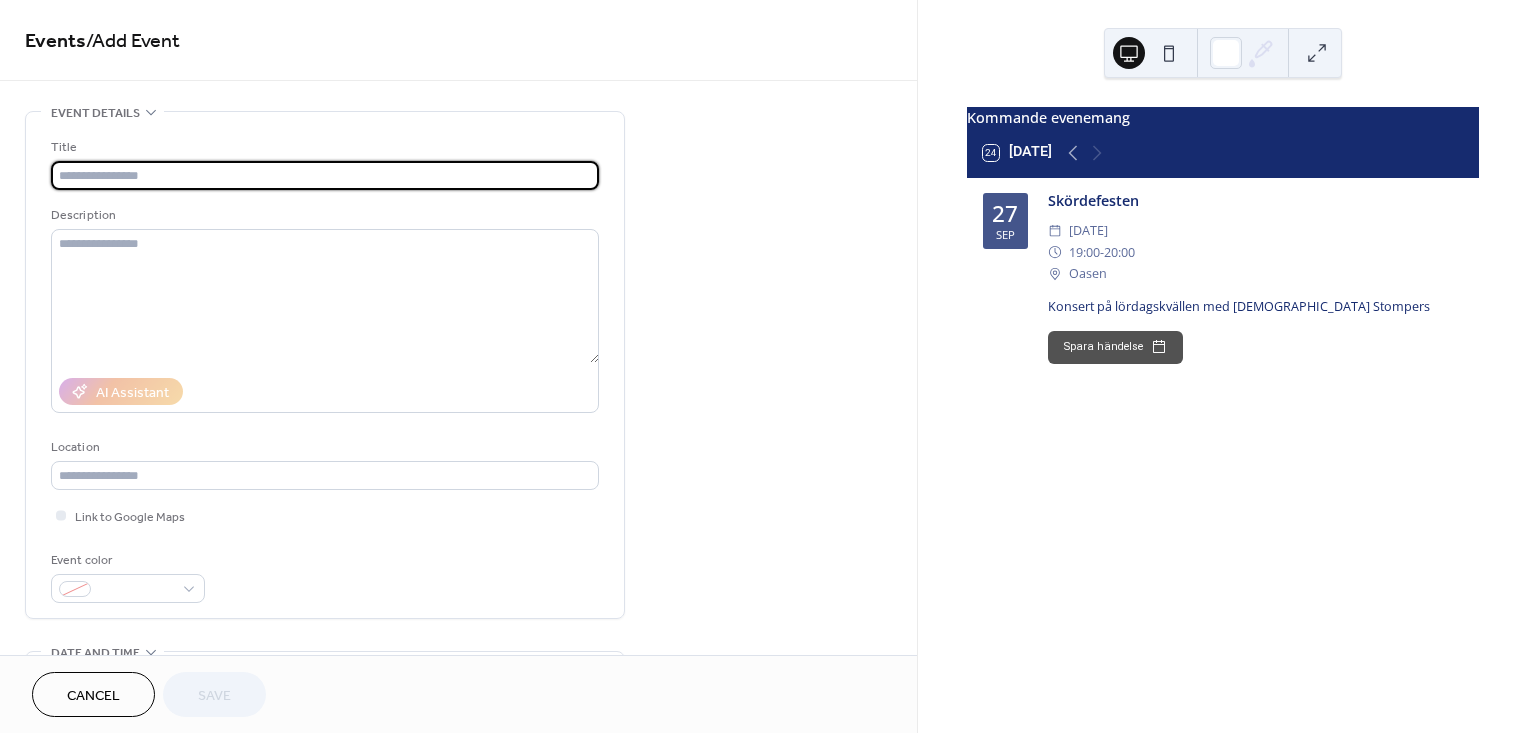 click at bounding box center (325, 175) 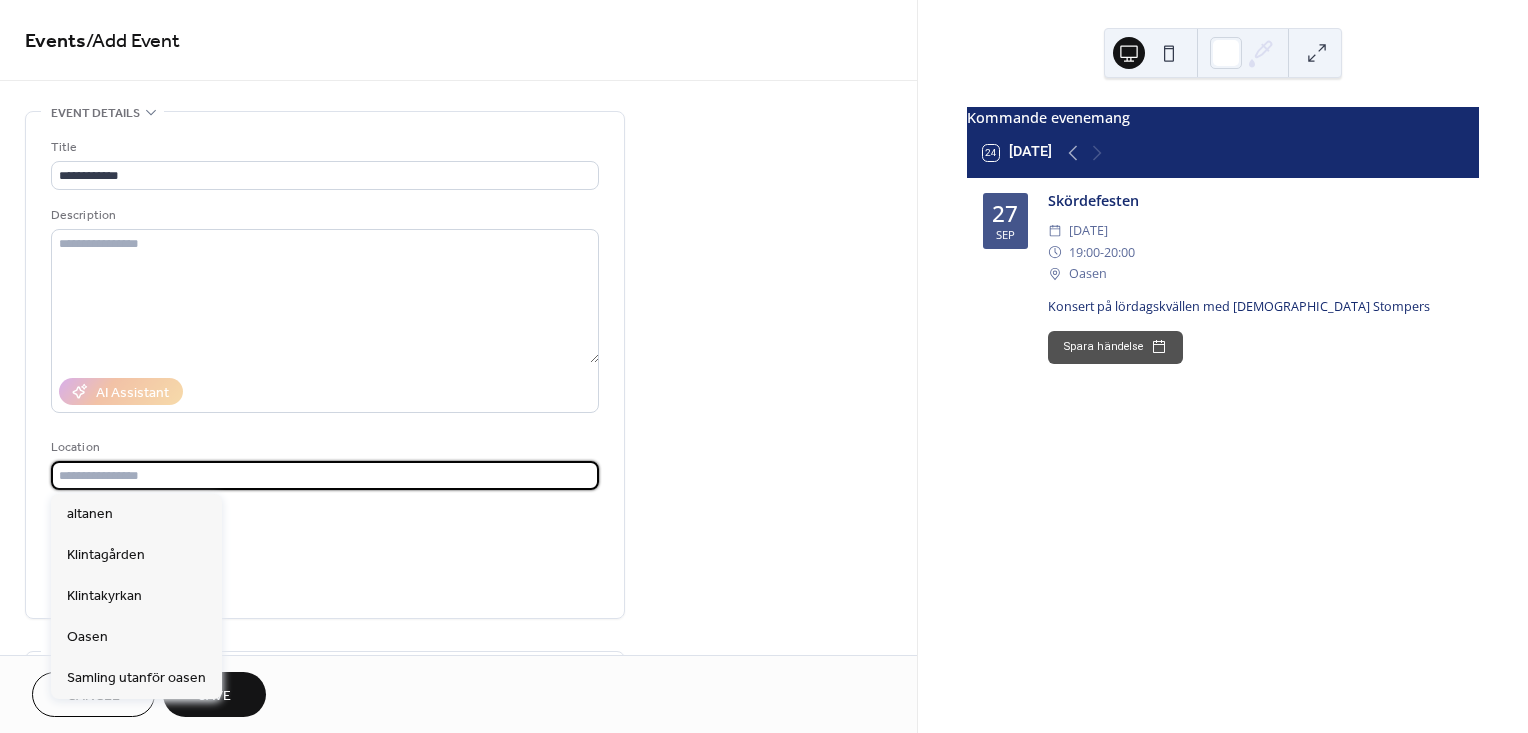 click at bounding box center (325, 475) 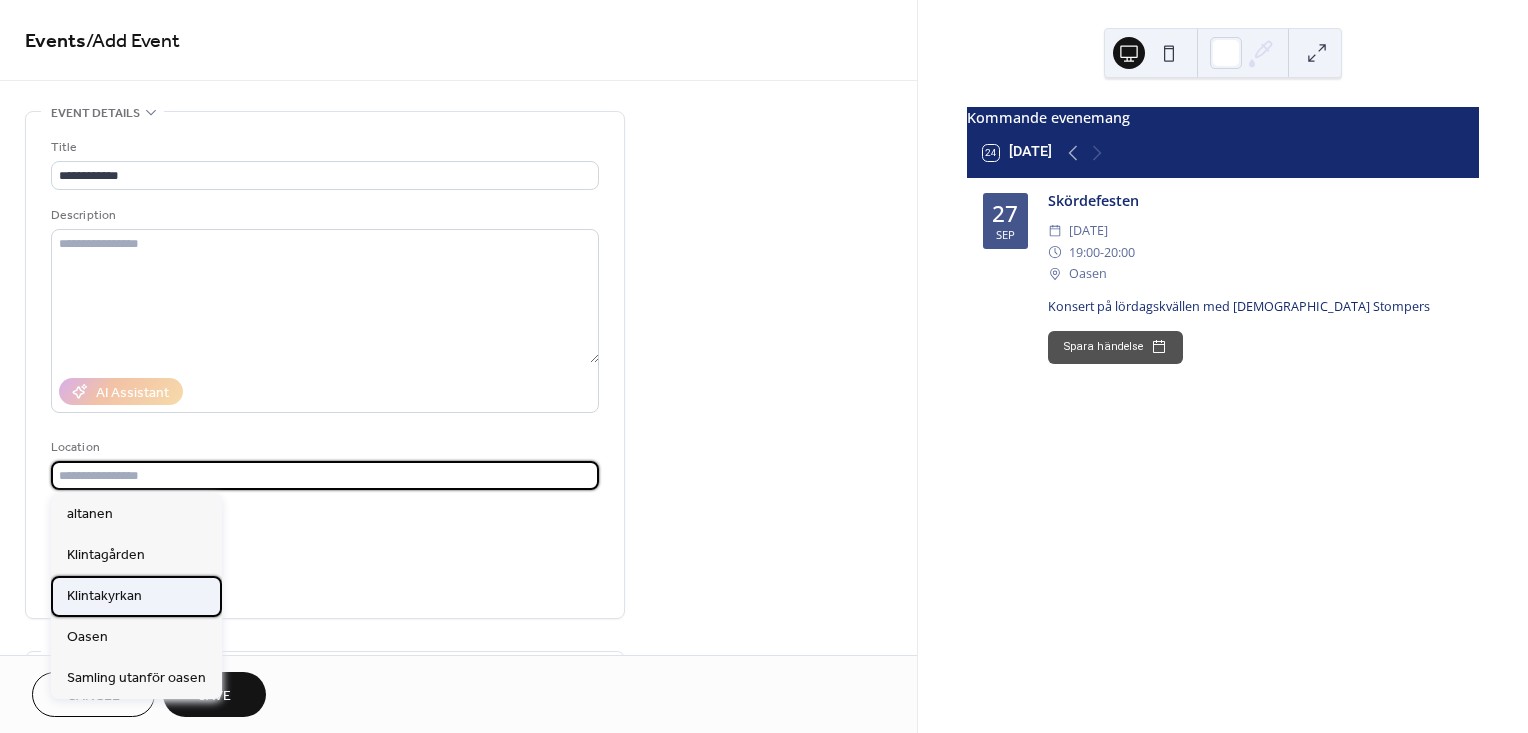 click on "Klintakyrkan" at bounding box center [104, 595] 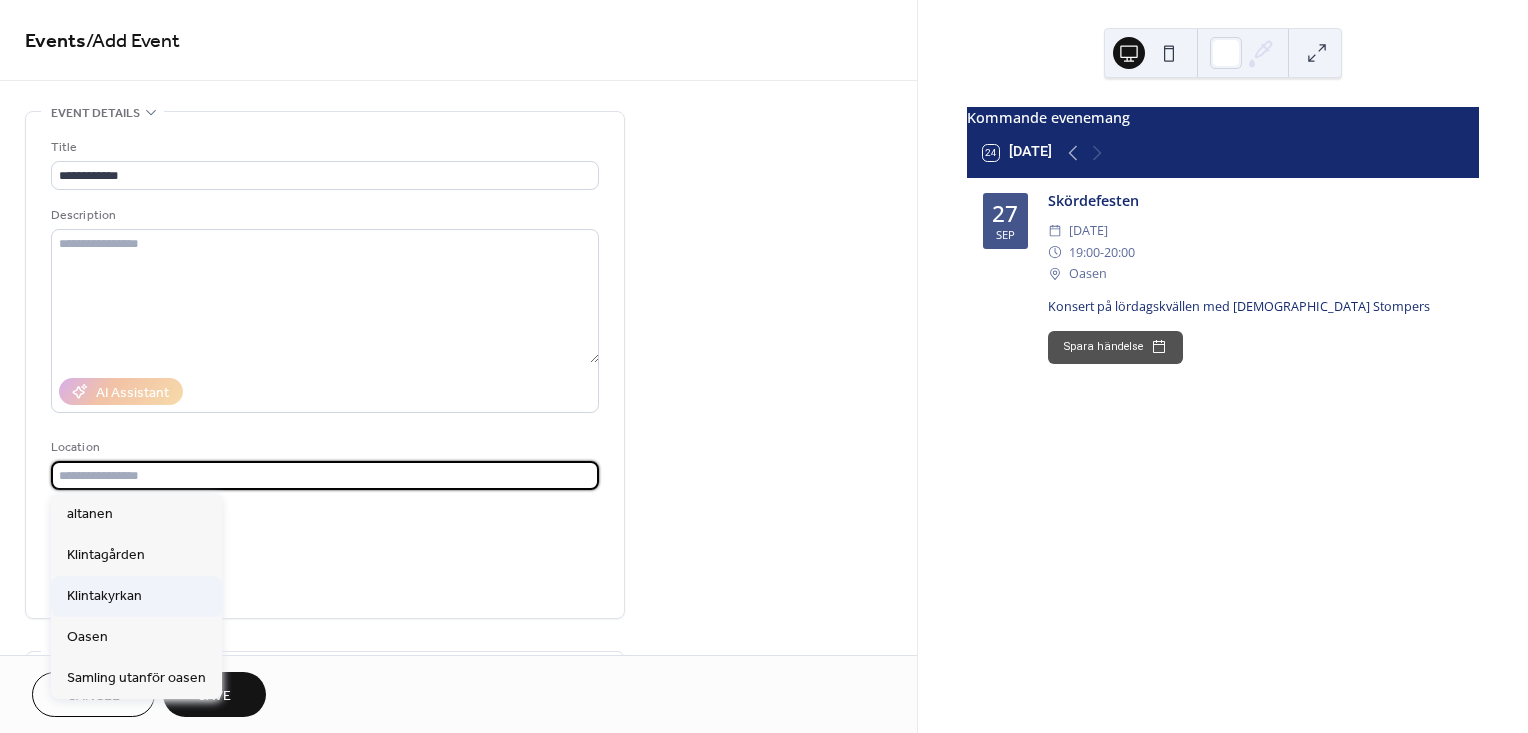 type on "**********" 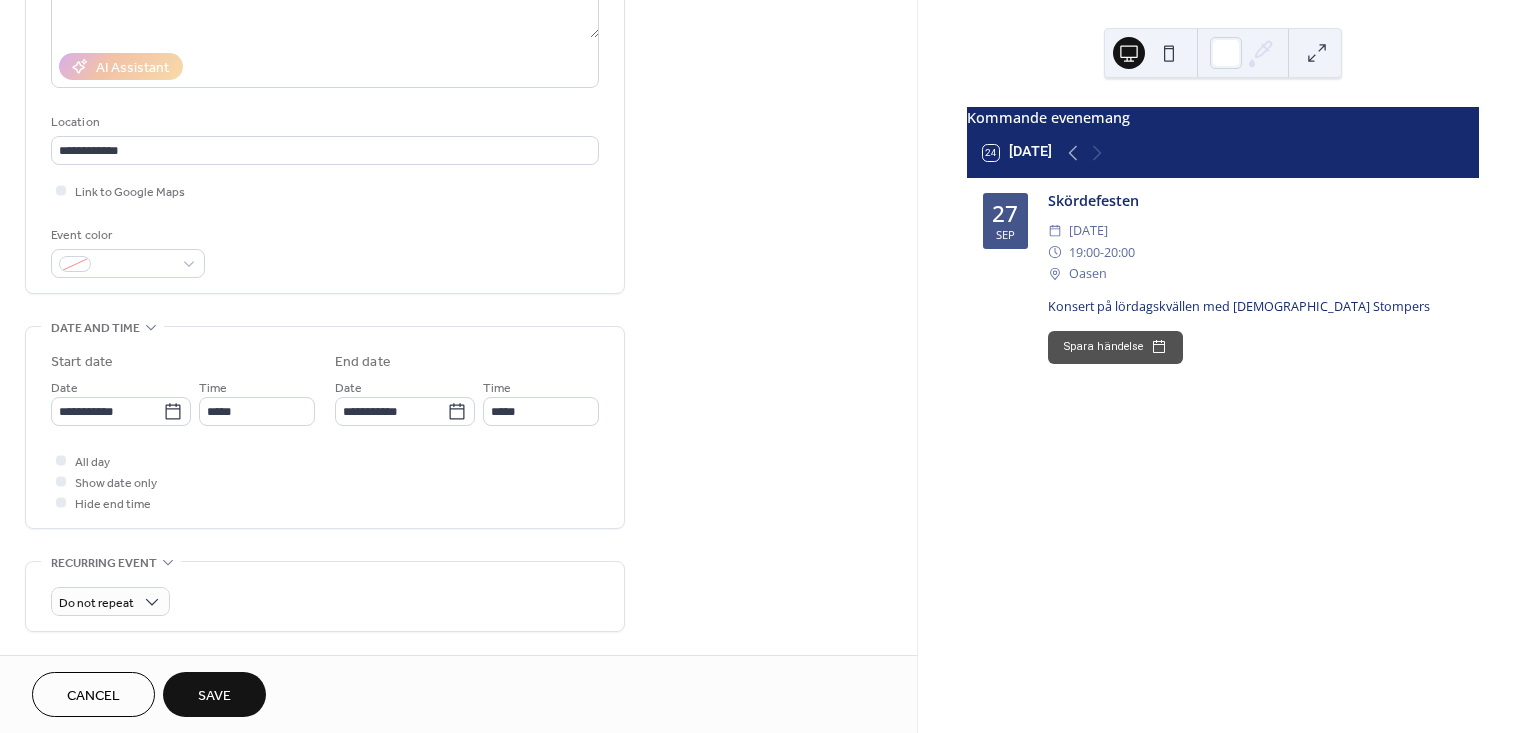scroll, scrollTop: 333, scrollLeft: 0, axis: vertical 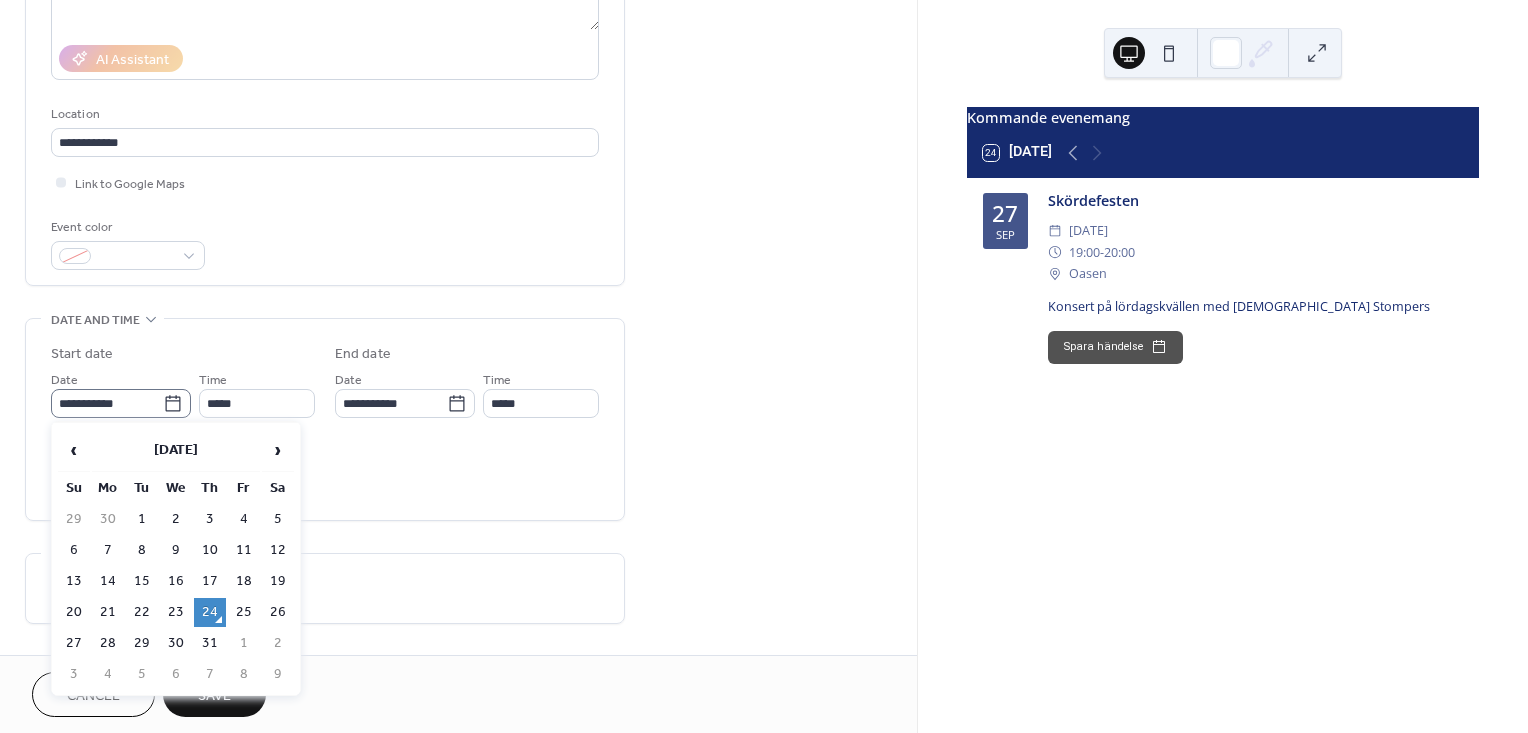 click 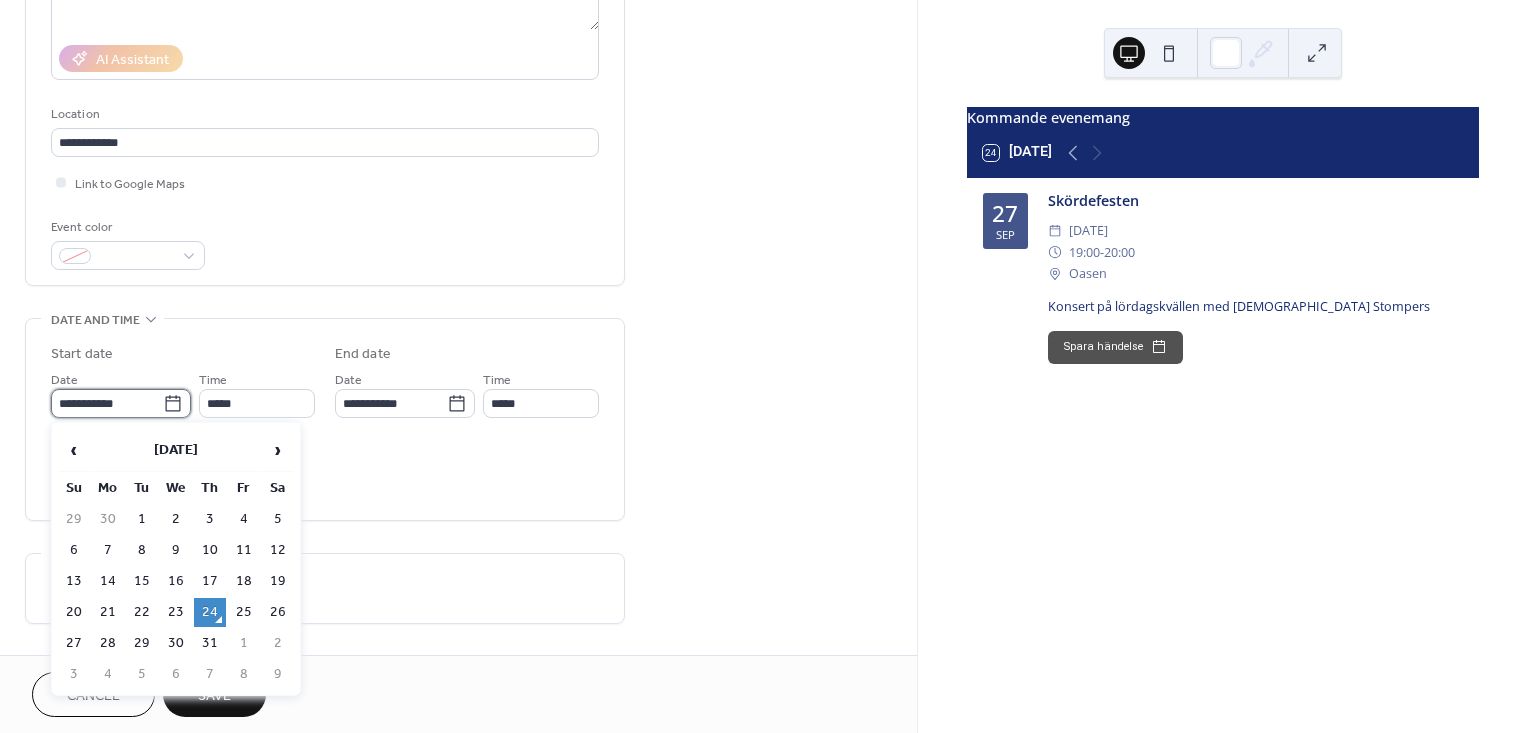 click on "**********" at bounding box center (107, 403) 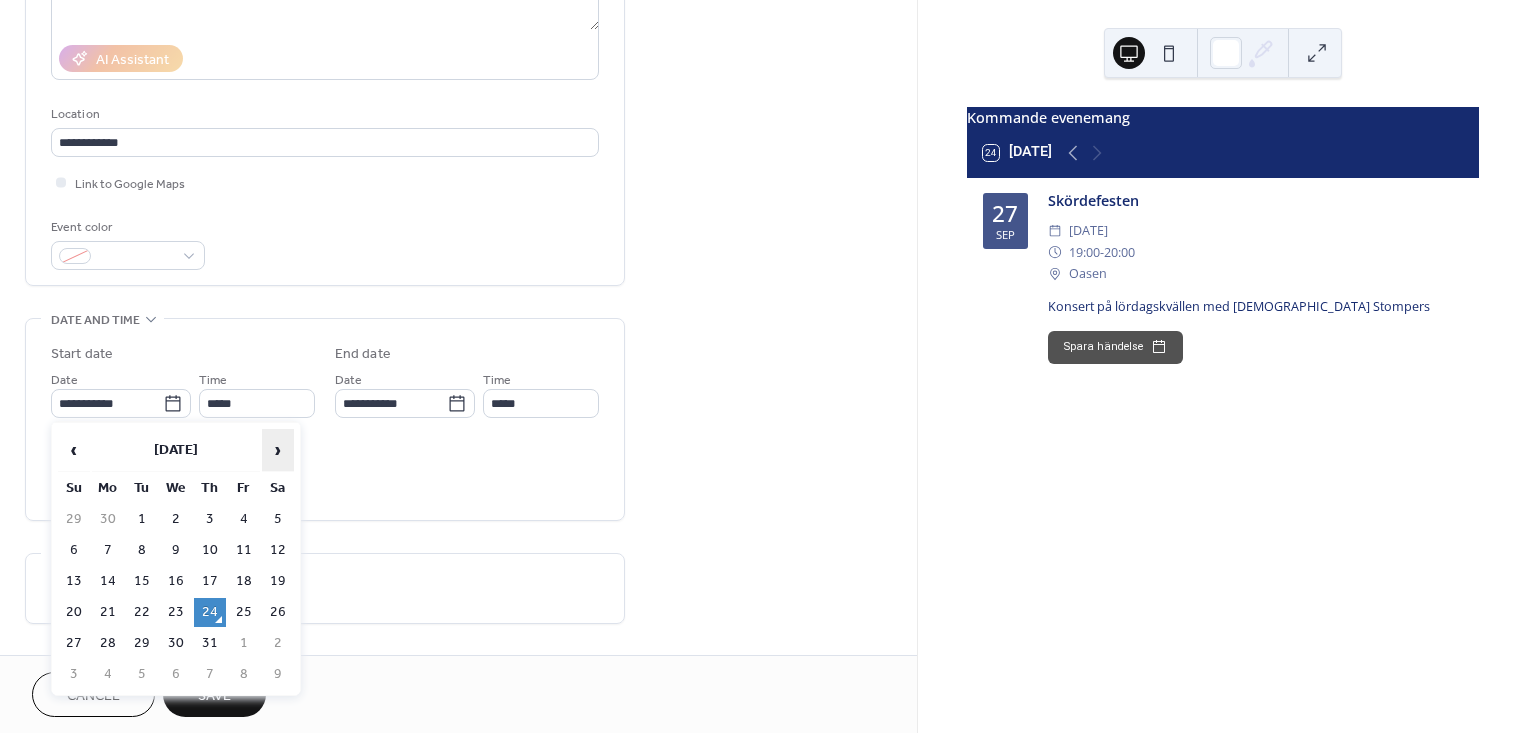 click on "›" at bounding box center [278, 450] 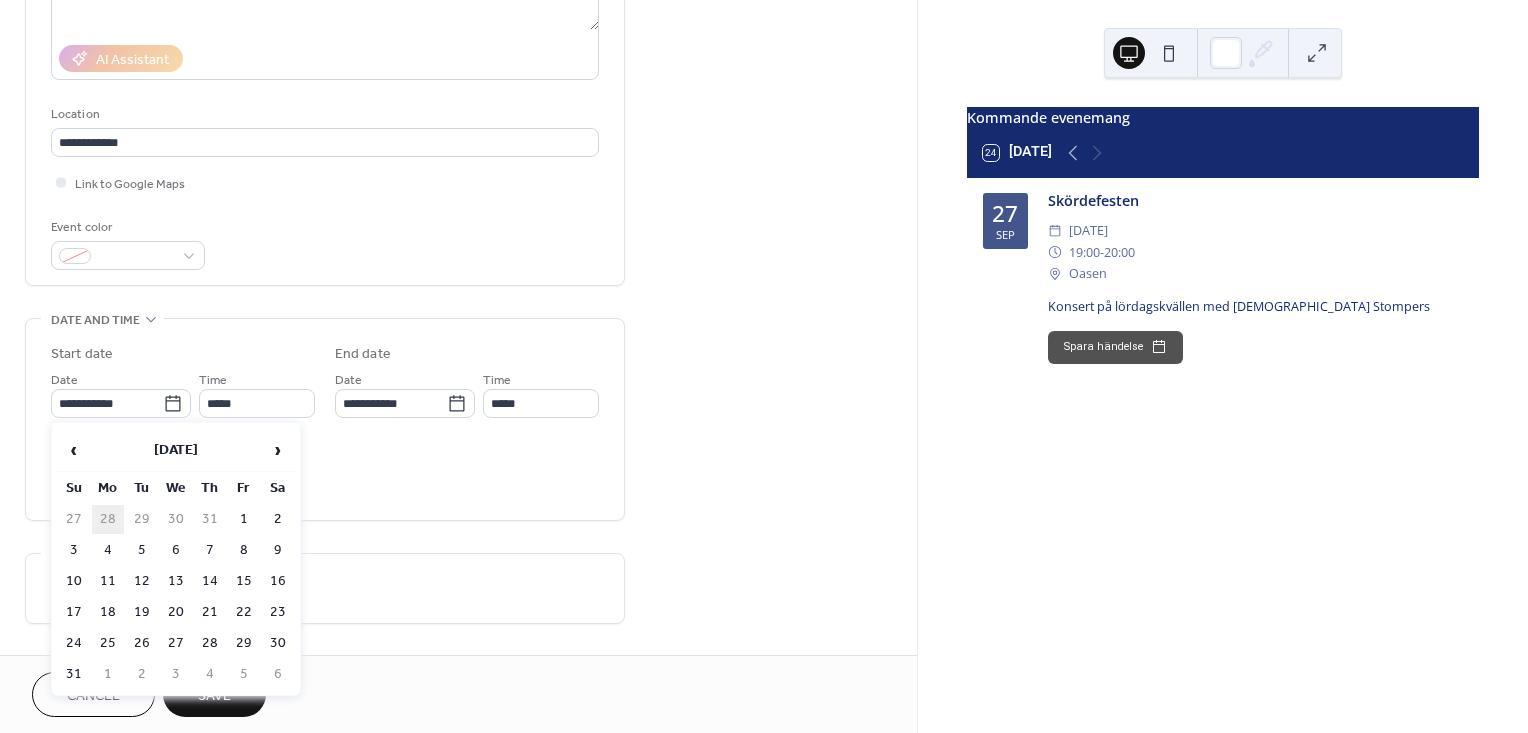 click on "28" at bounding box center (108, 519) 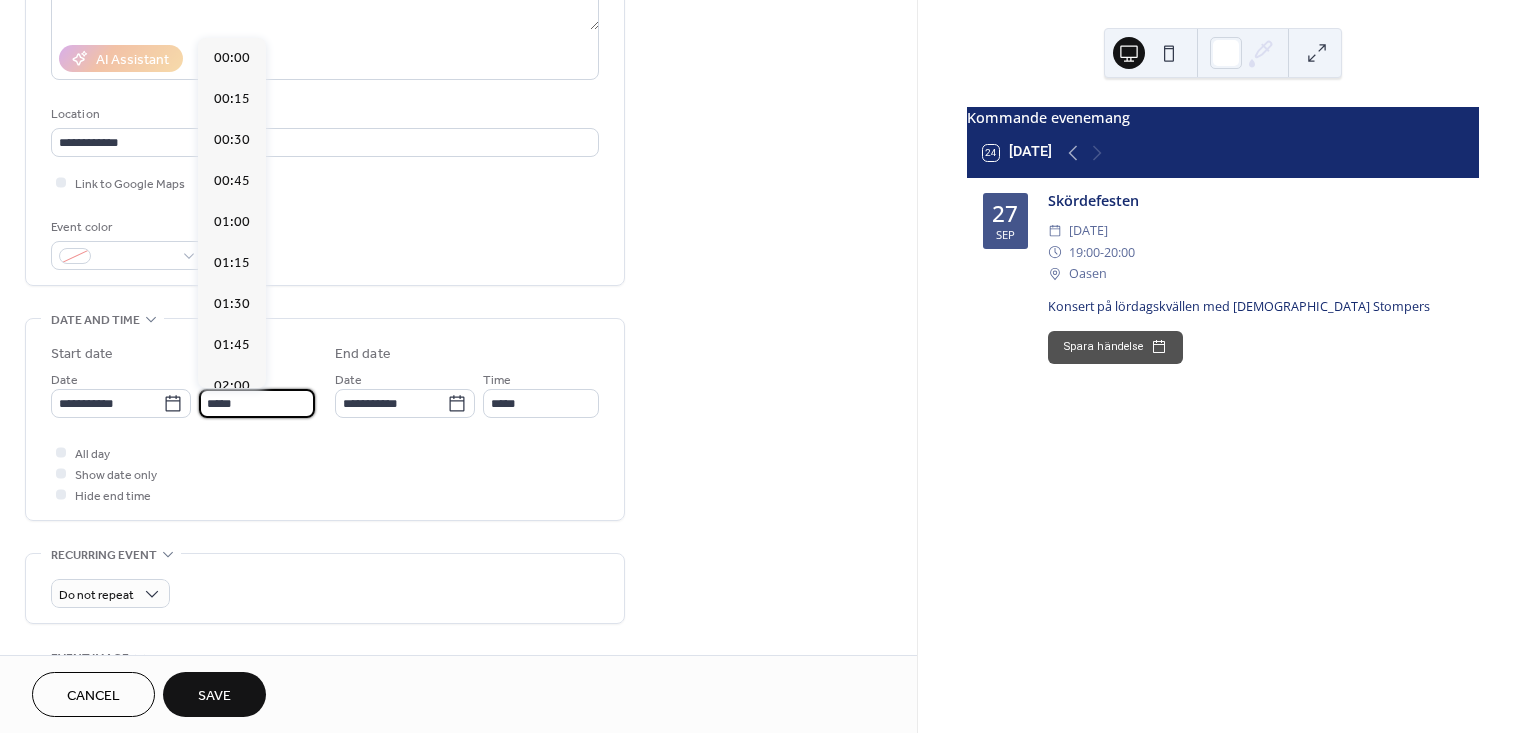 click on "*****" at bounding box center (257, 403) 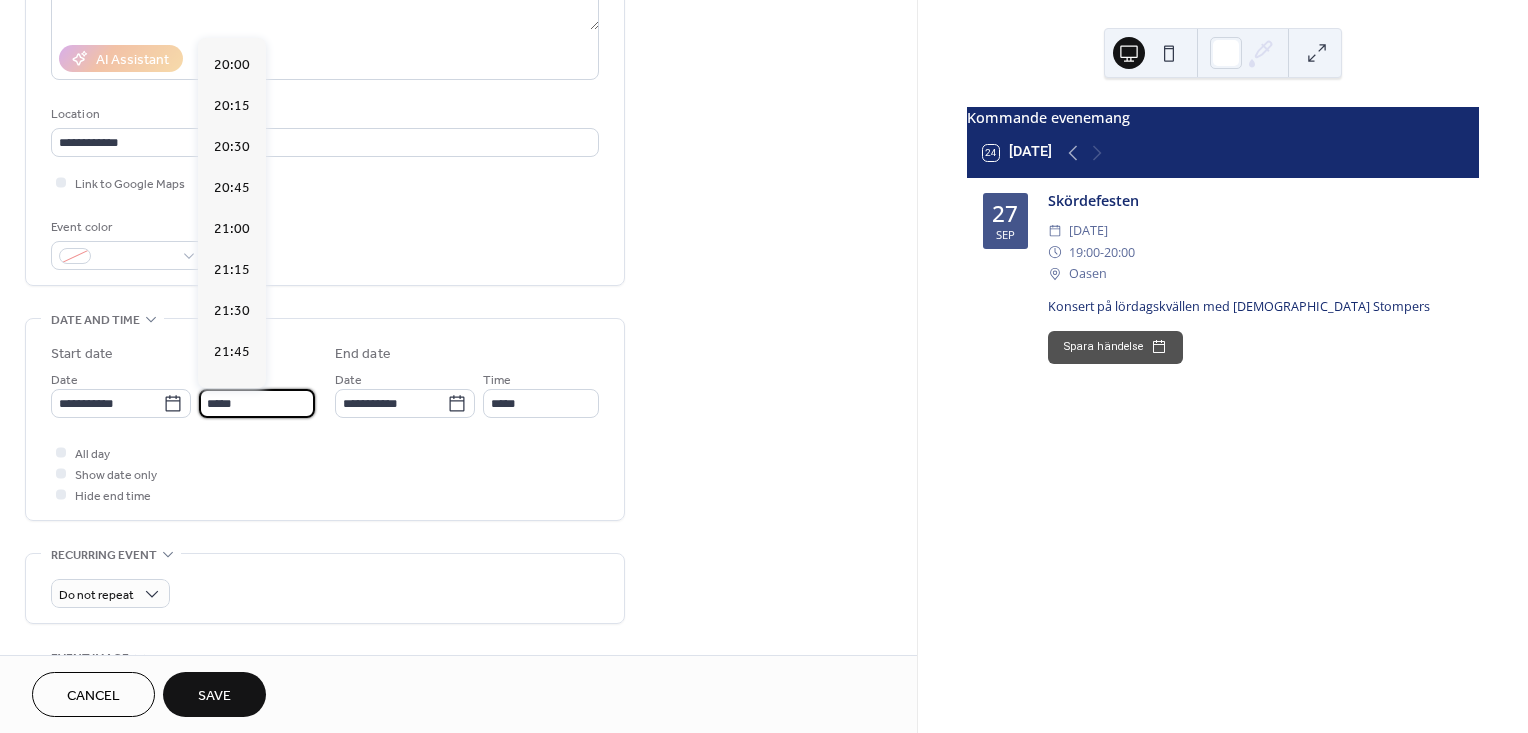 scroll, scrollTop: 3280, scrollLeft: 0, axis: vertical 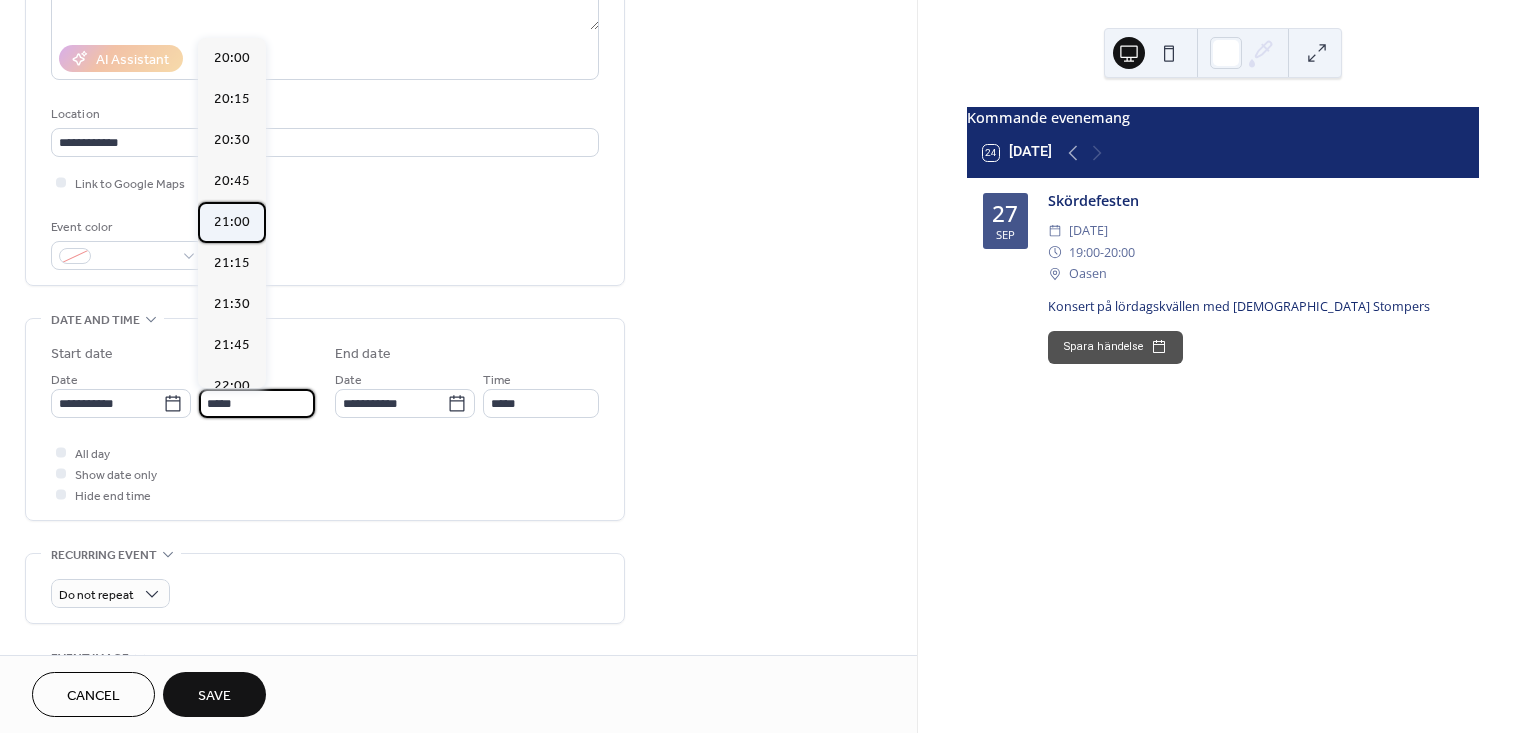 click on "21:00" at bounding box center (232, 222) 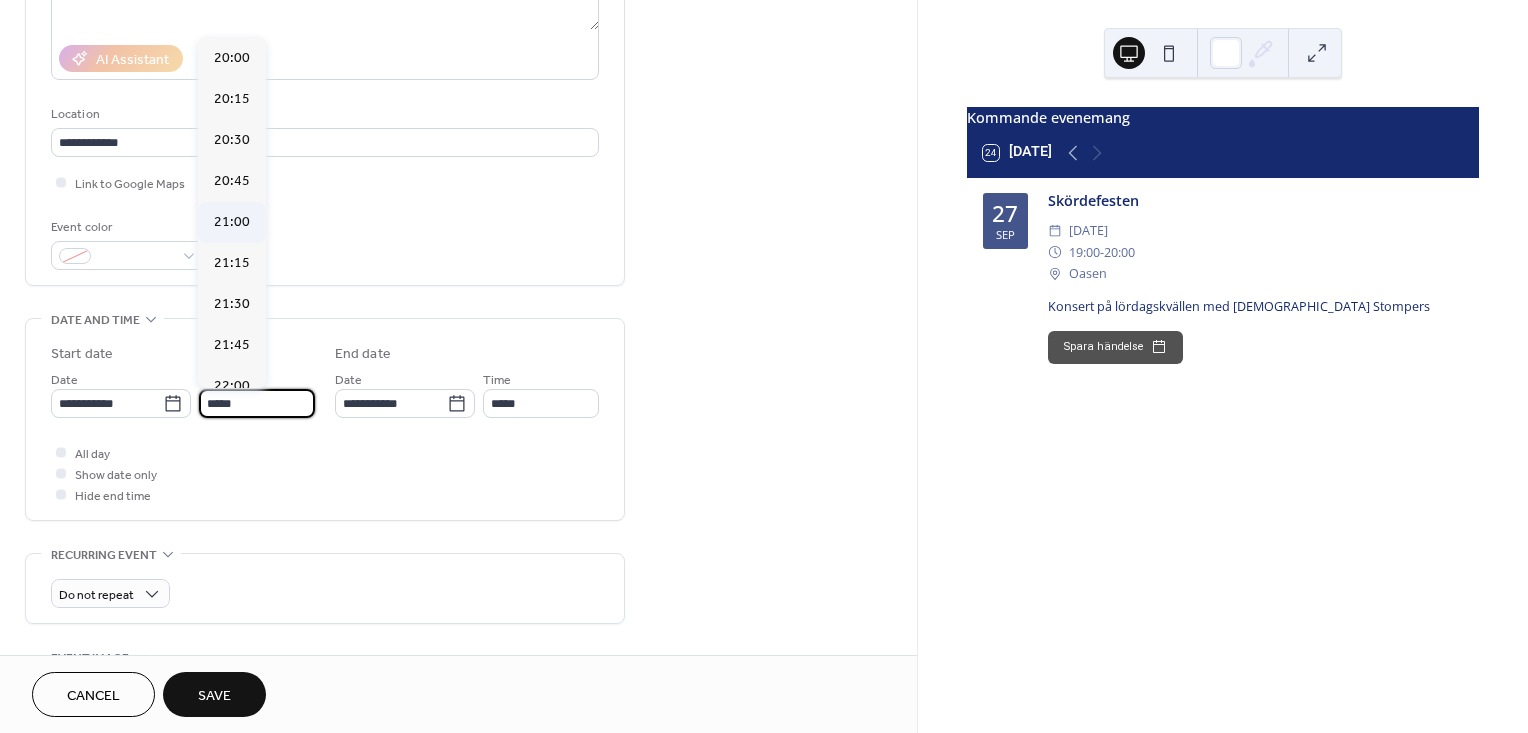 type on "*****" 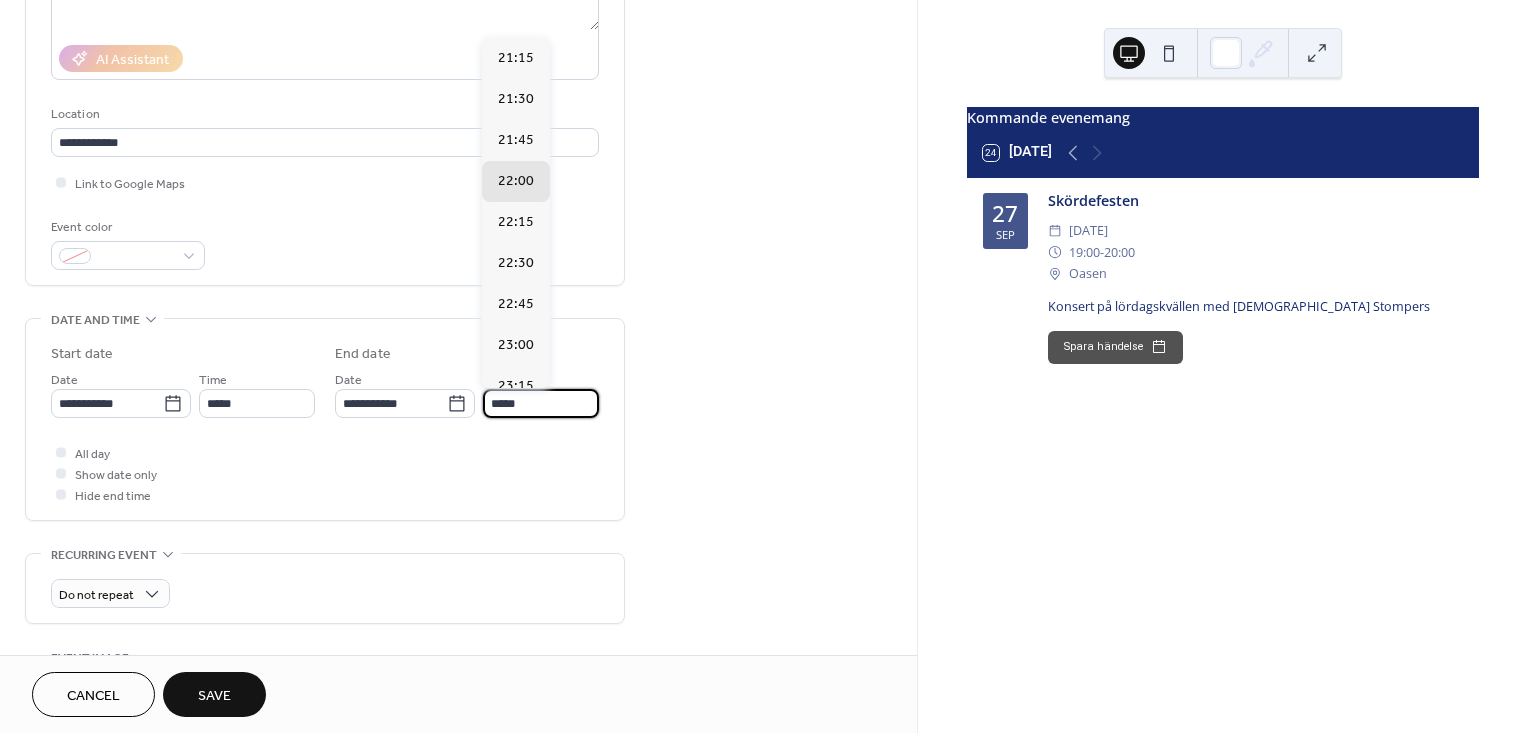 click on "*****" at bounding box center [541, 403] 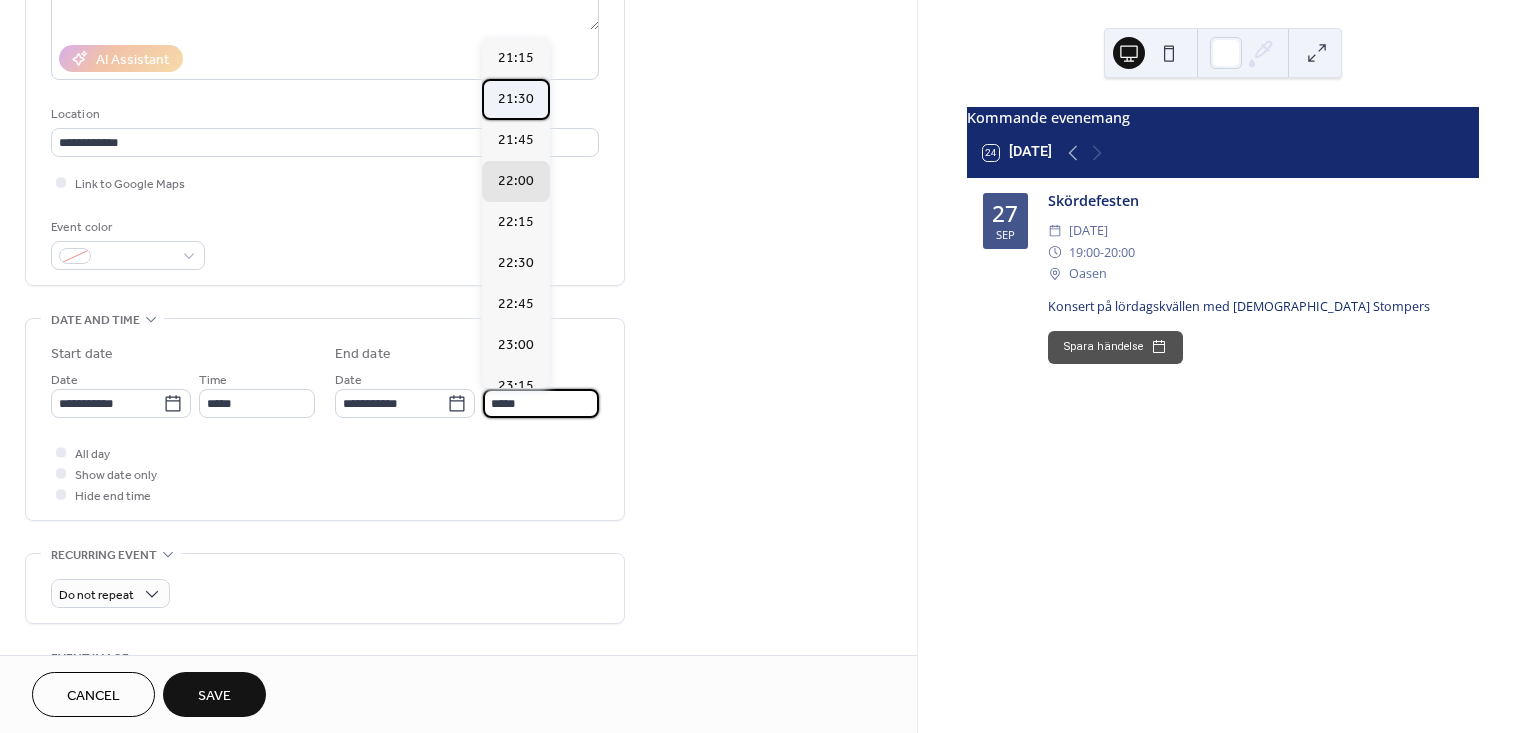 click on "21:30" at bounding box center [516, 99] 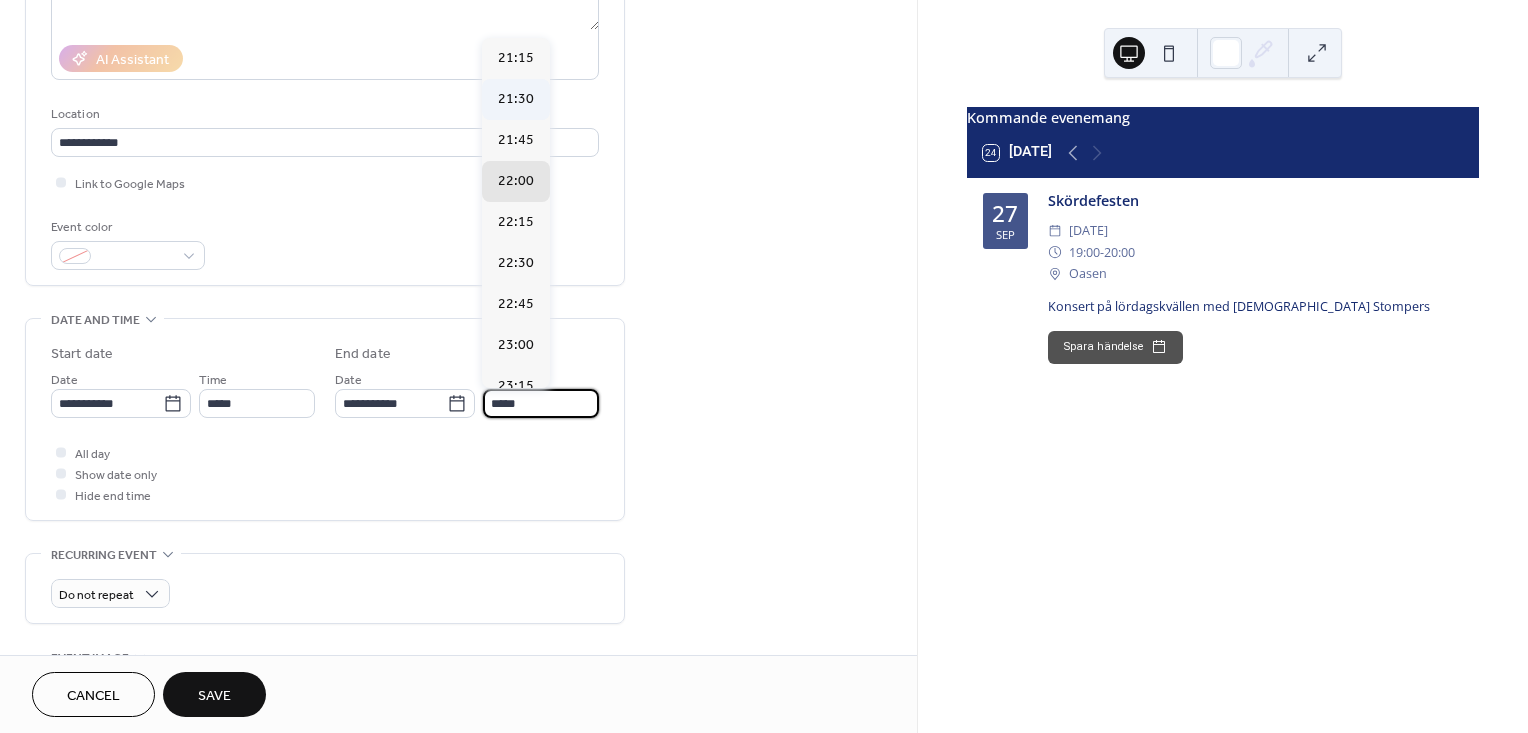 type on "*****" 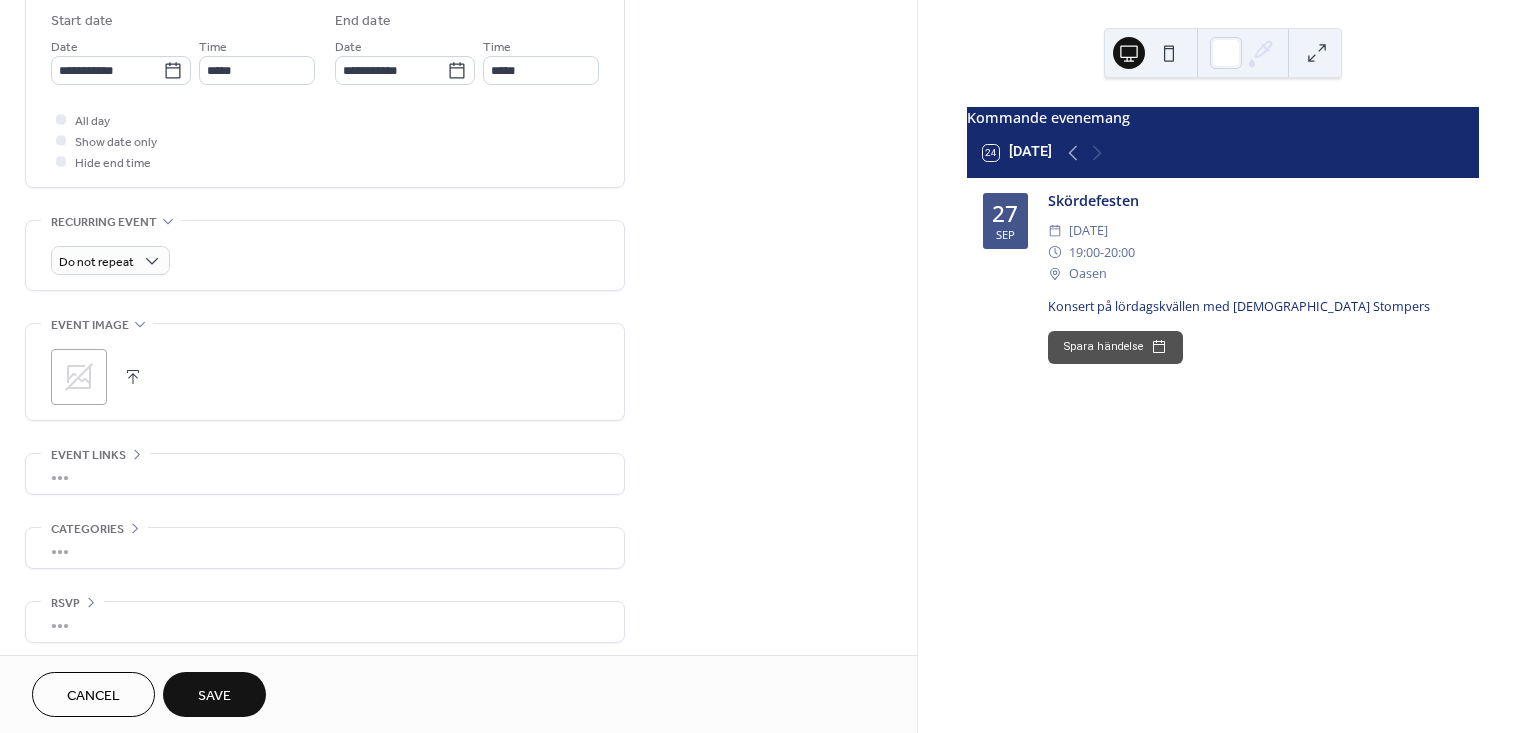 scroll, scrollTop: 672, scrollLeft: 0, axis: vertical 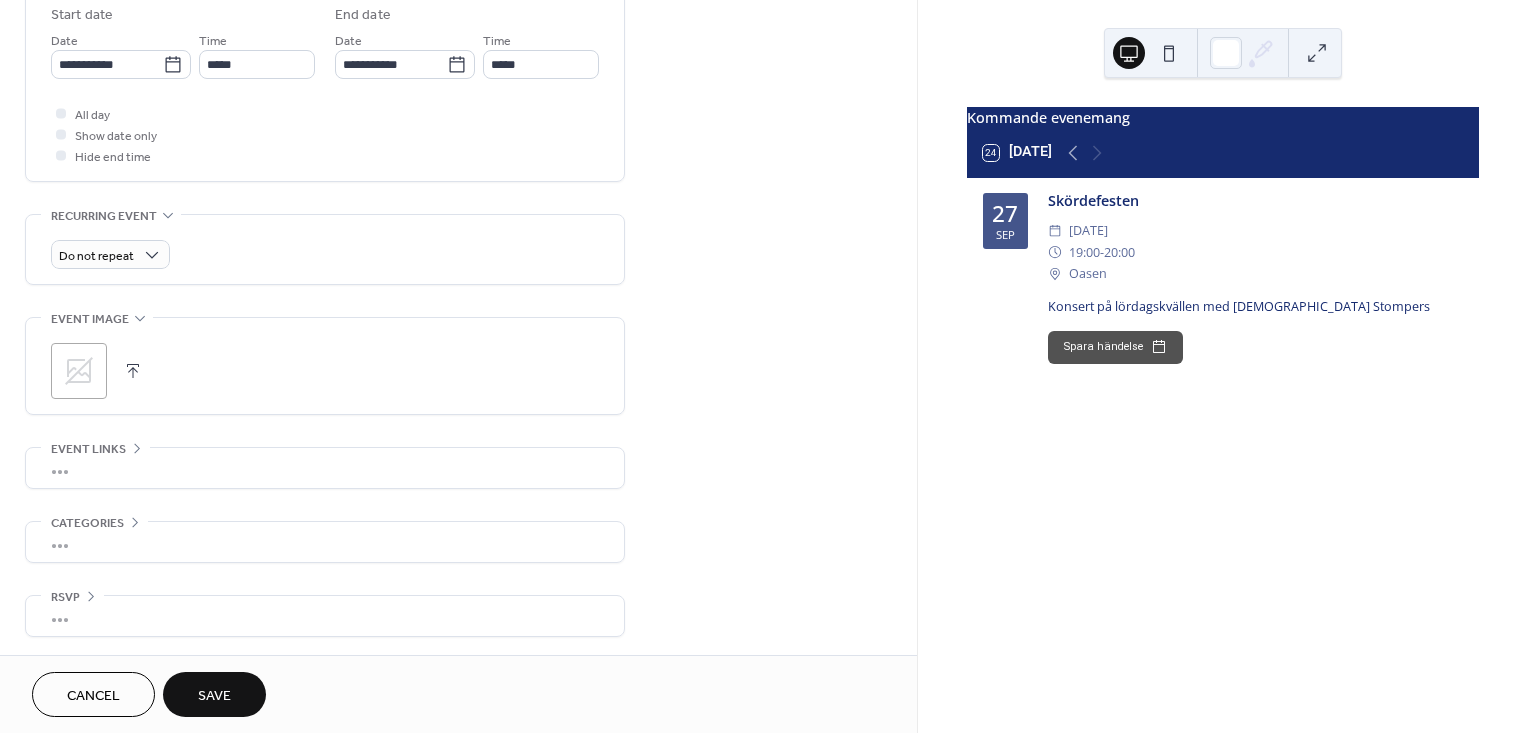 click on "Save" at bounding box center (214, 696) 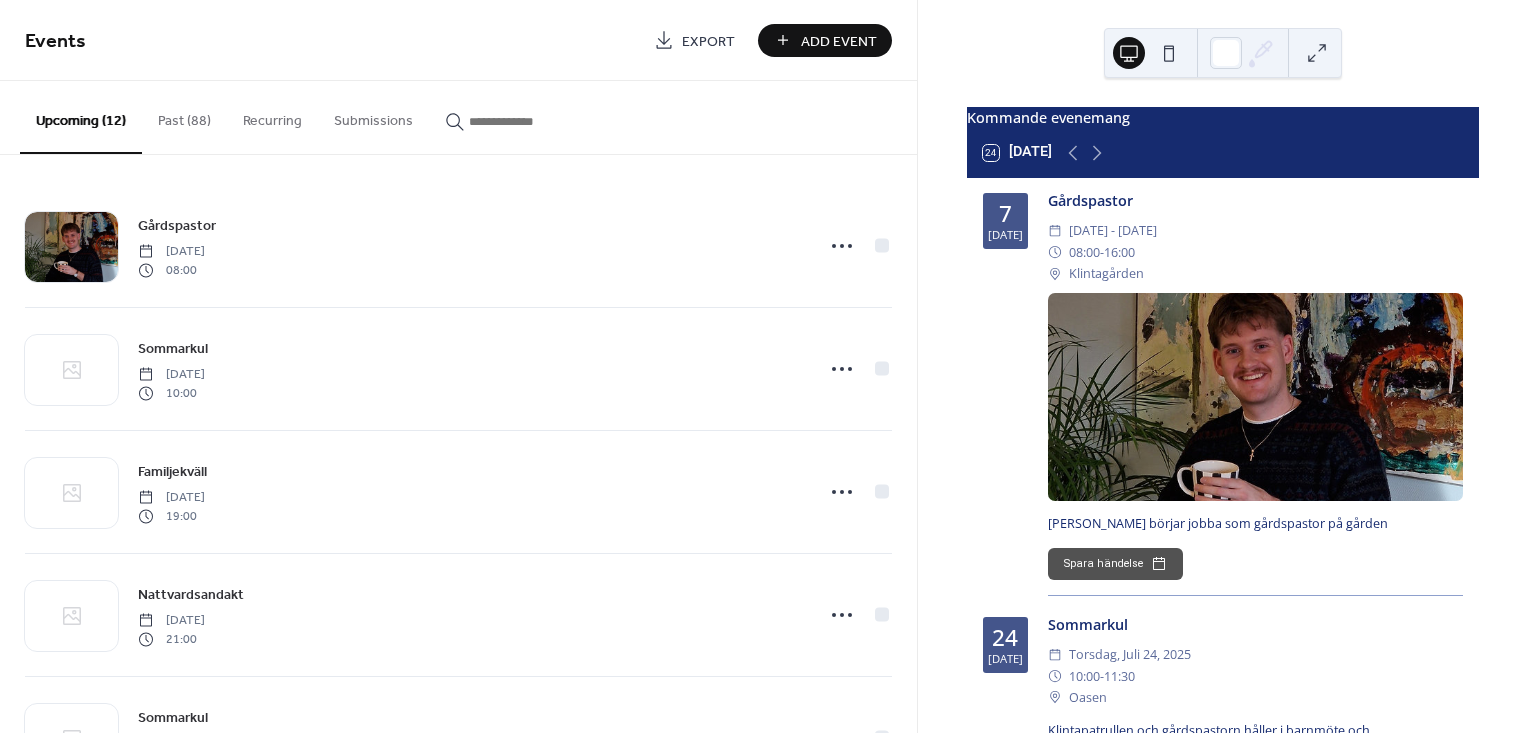 click on "Add Event" at bounding box center (839, 41) 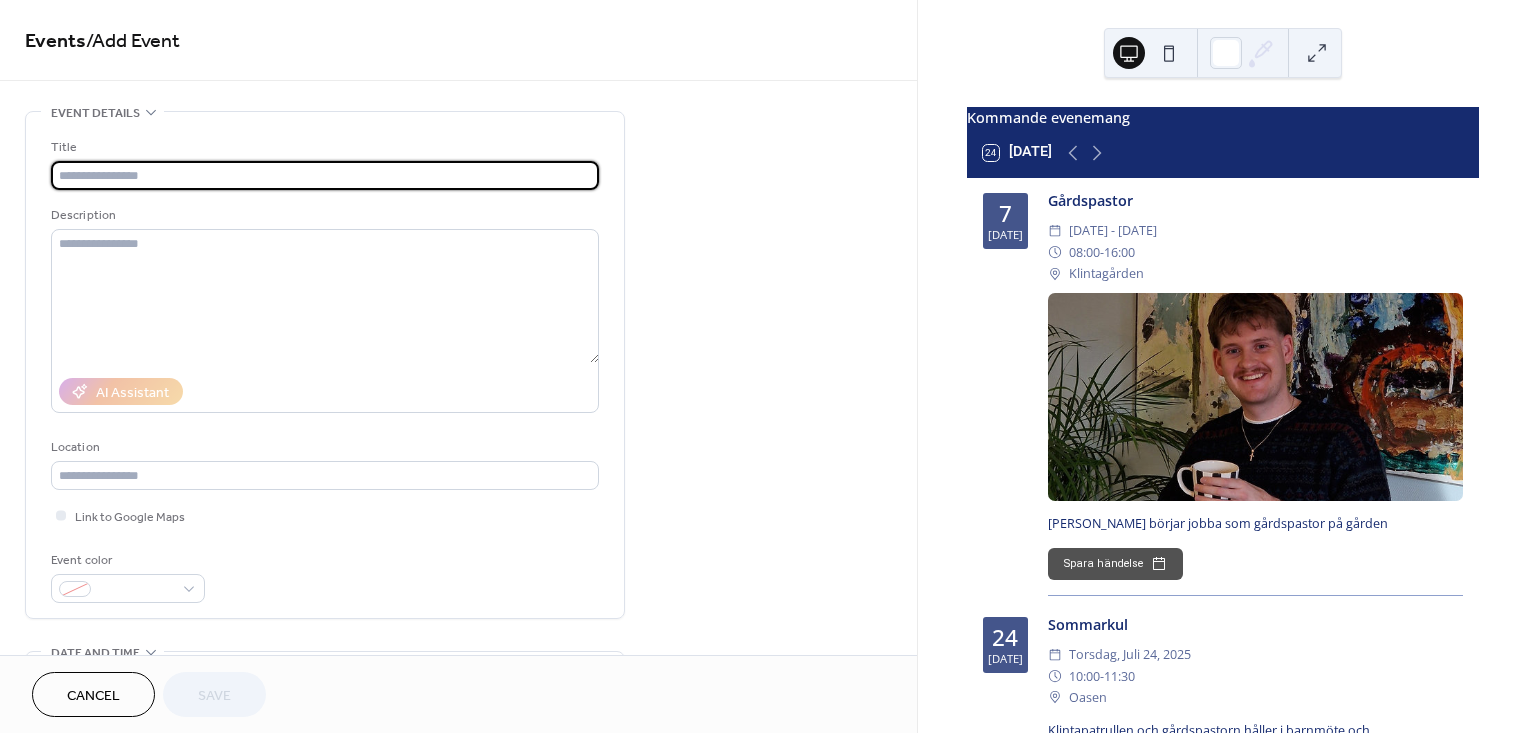 click at bounding box center [325, 175] 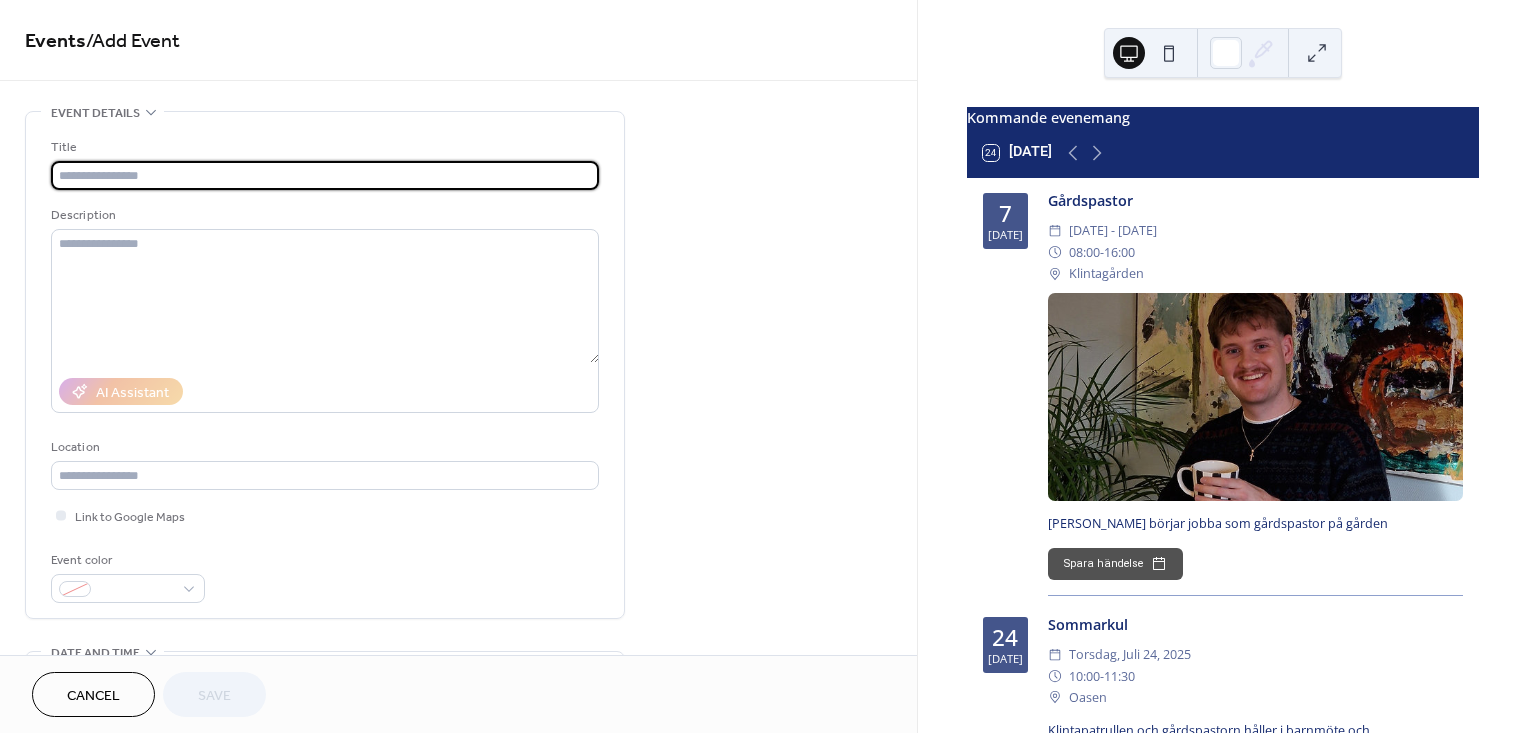 type on "**********" 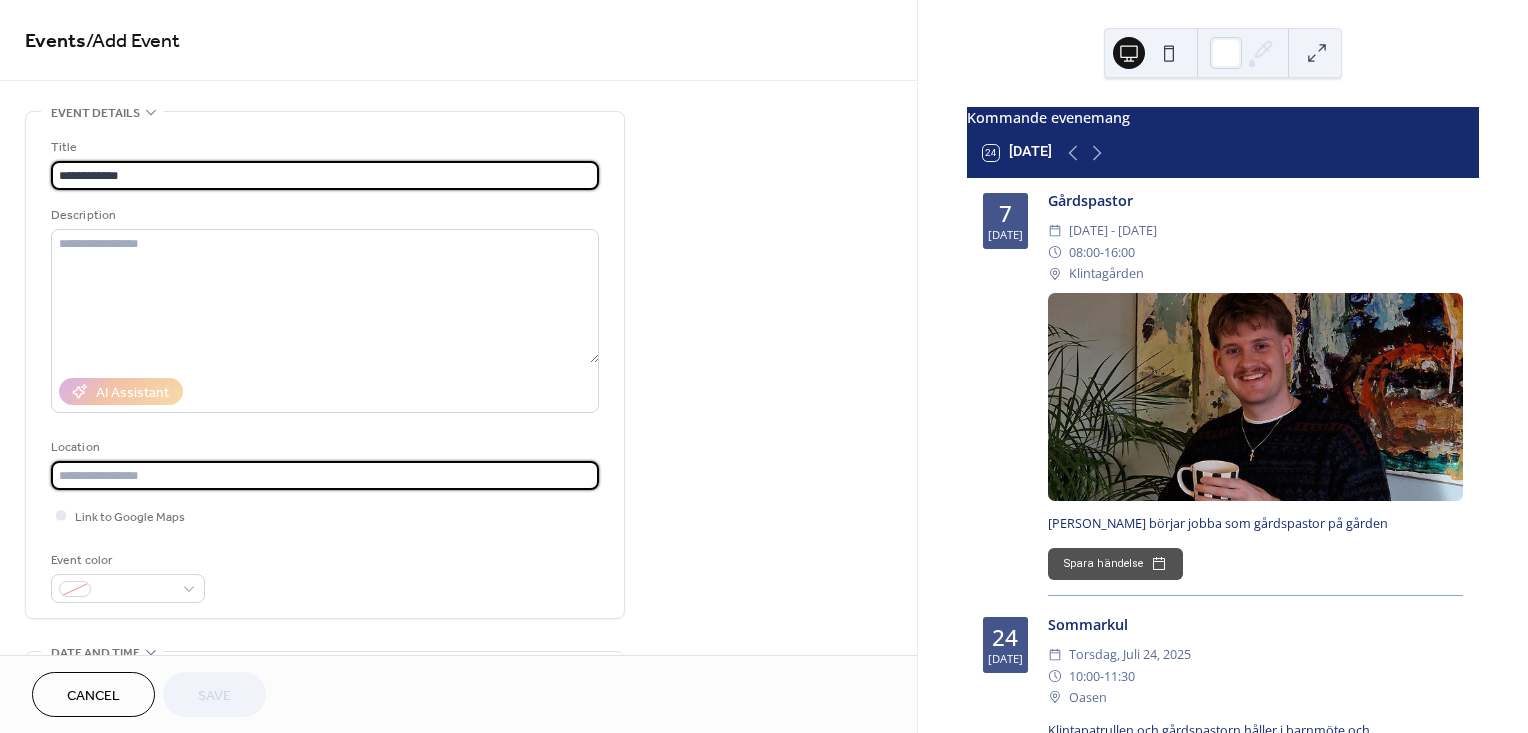 type on "**********" 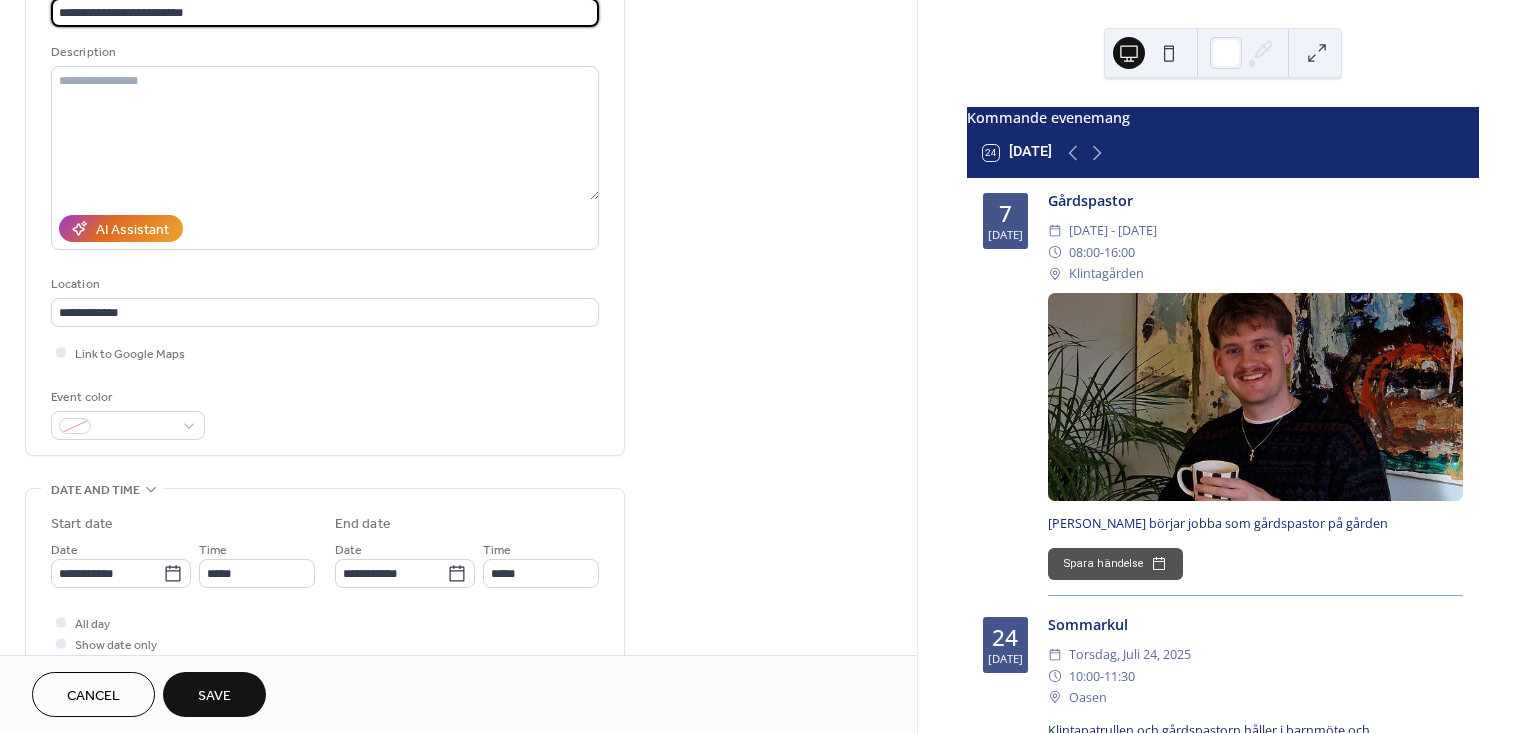 scroll, scrollTop: 333, scrollLeft: 0, axis: vertical 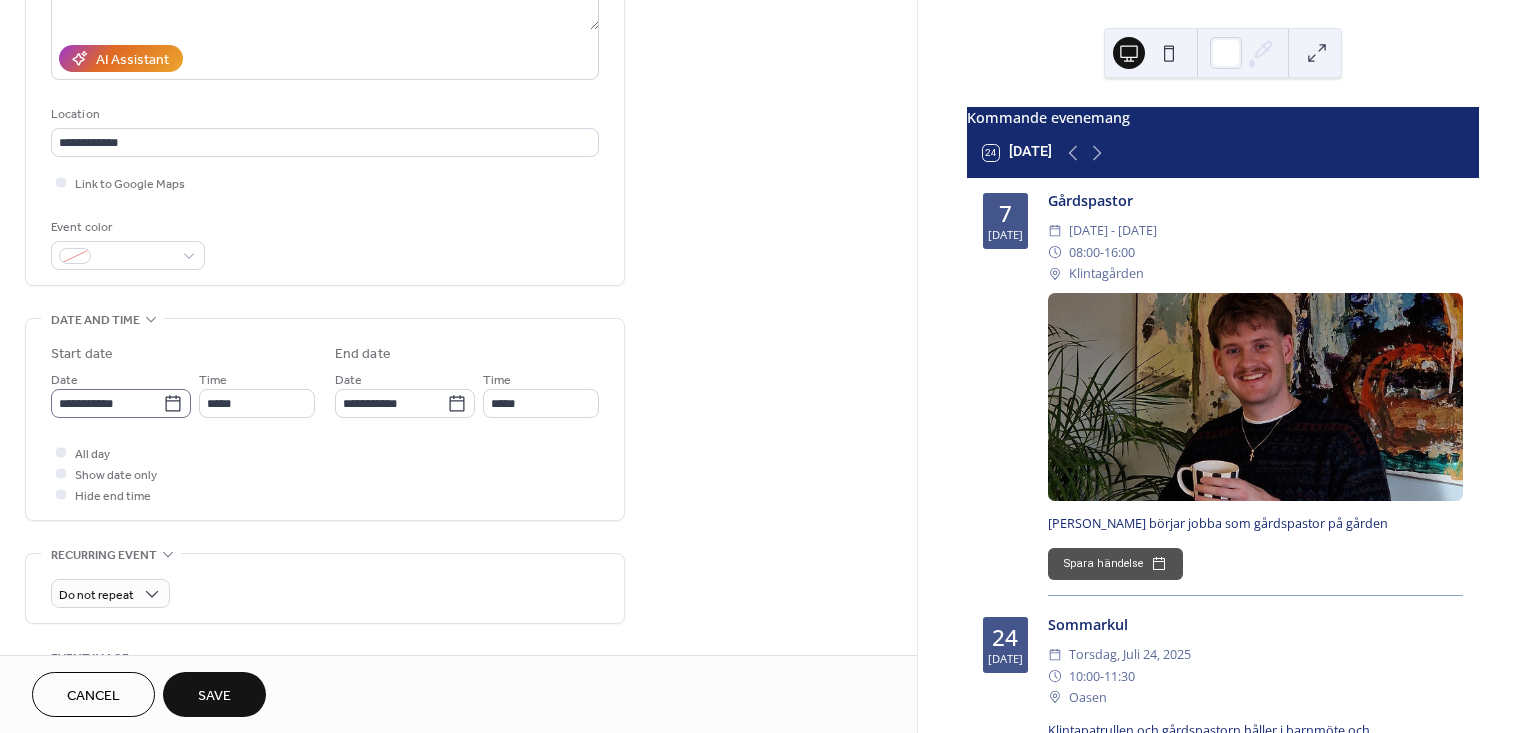type on "**********" 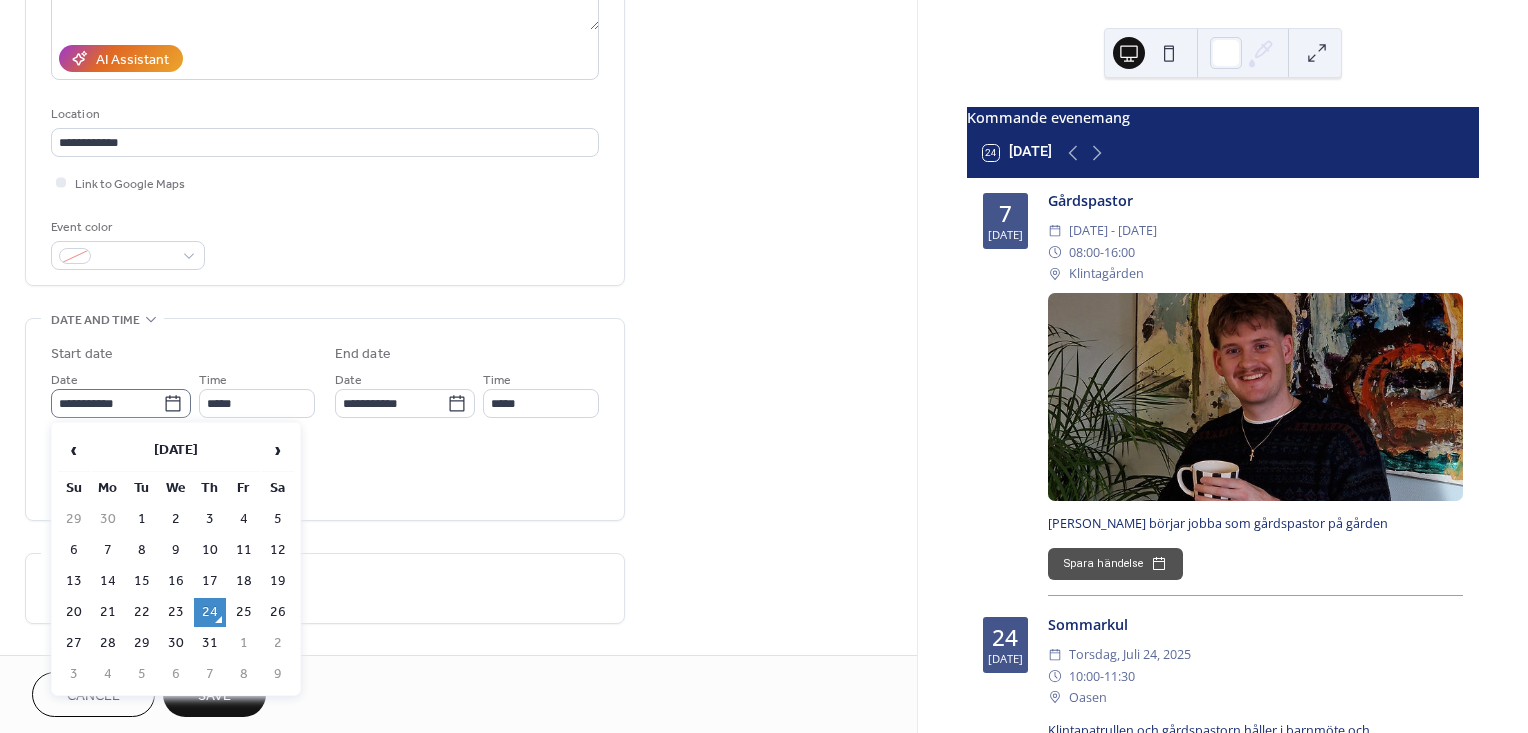 click 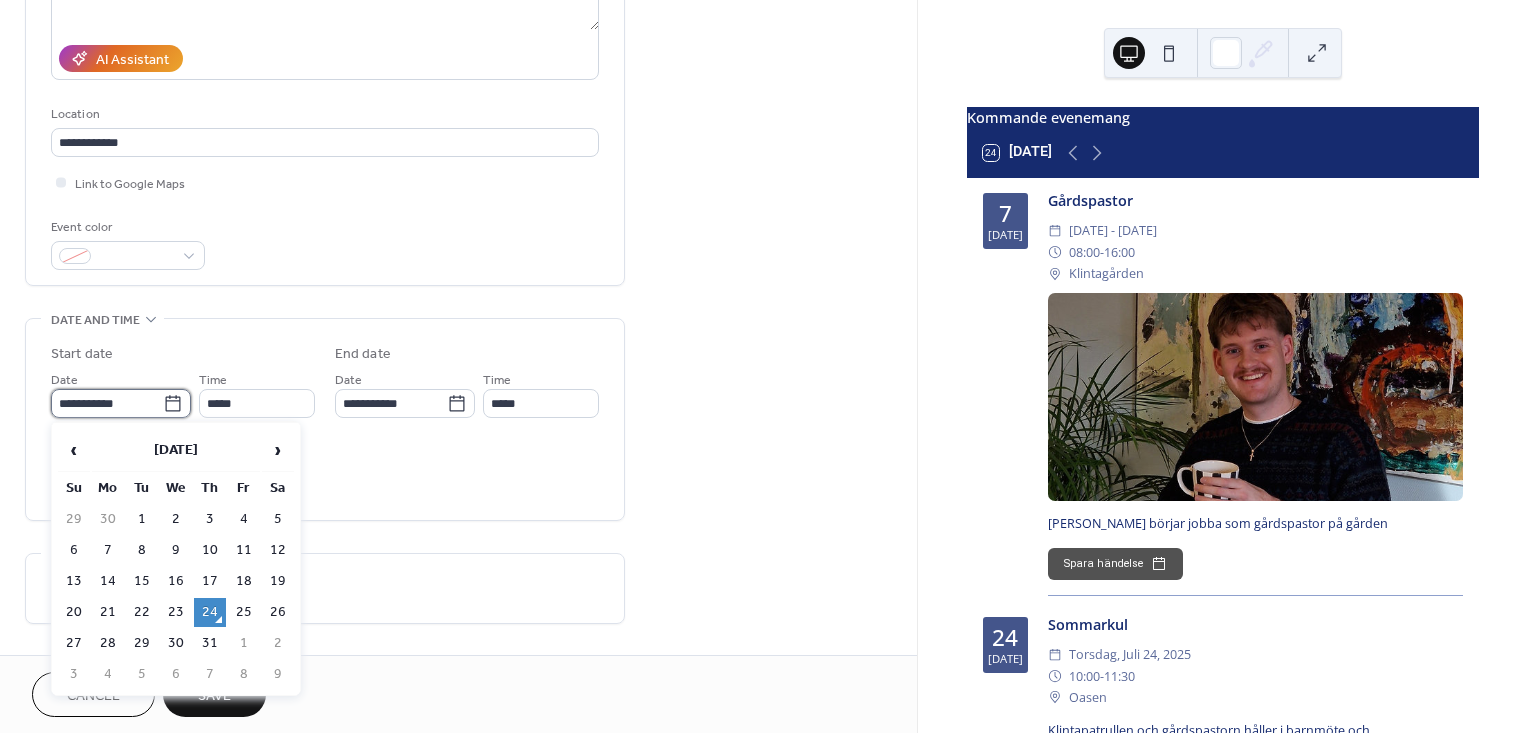 click on "**********" at bounding box center [107, 403] 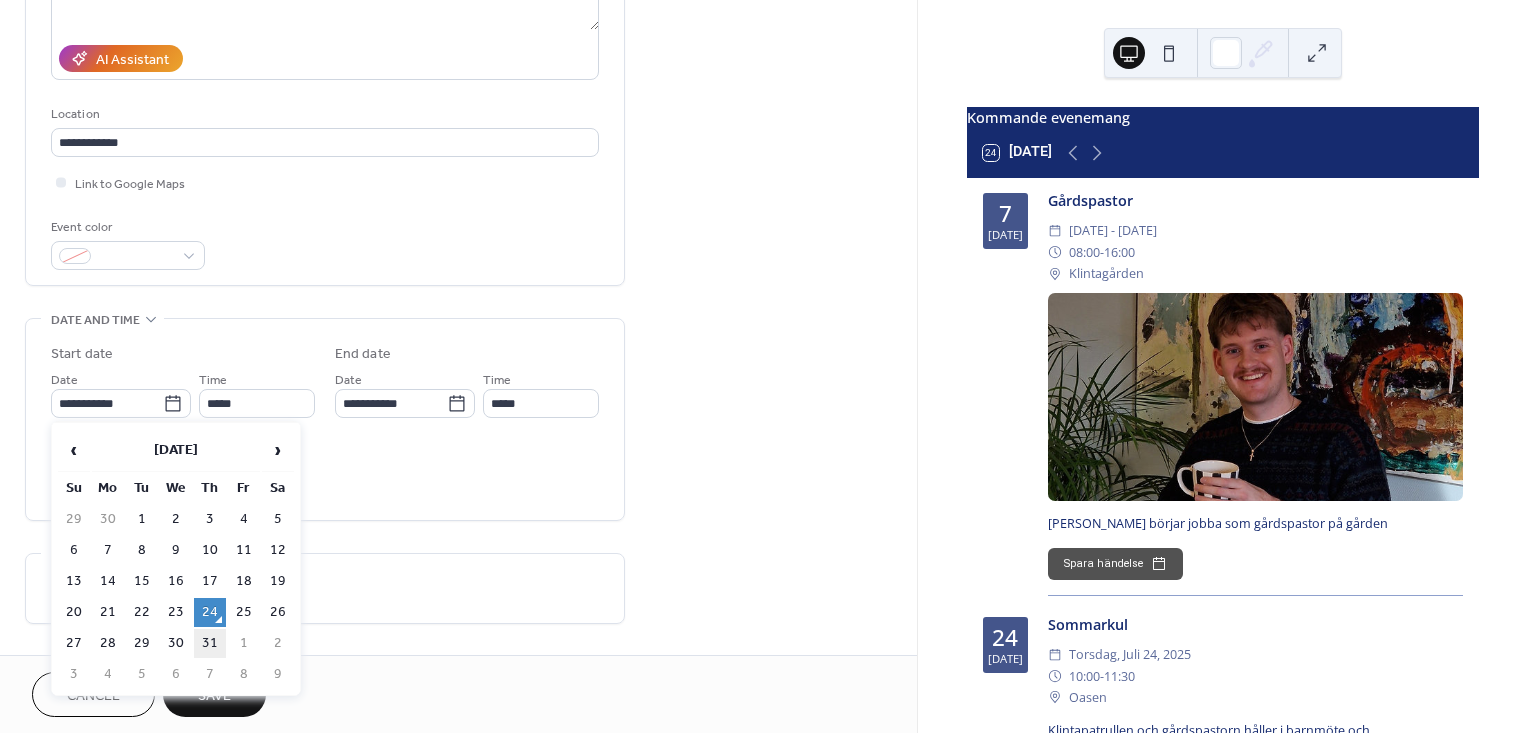 click on "31" at bounding box center [210, 643] 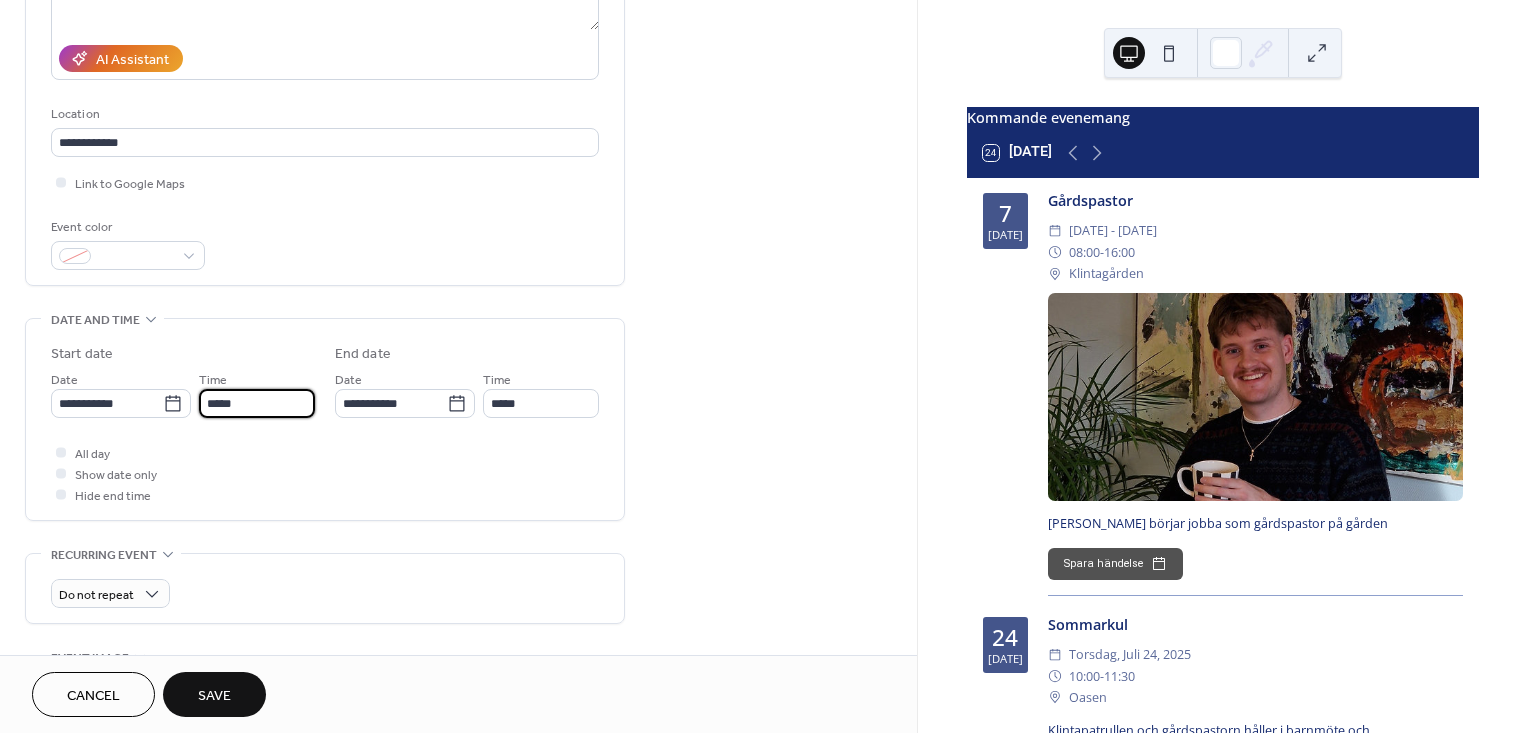 click on "*****" at bounding box center [257, 403] 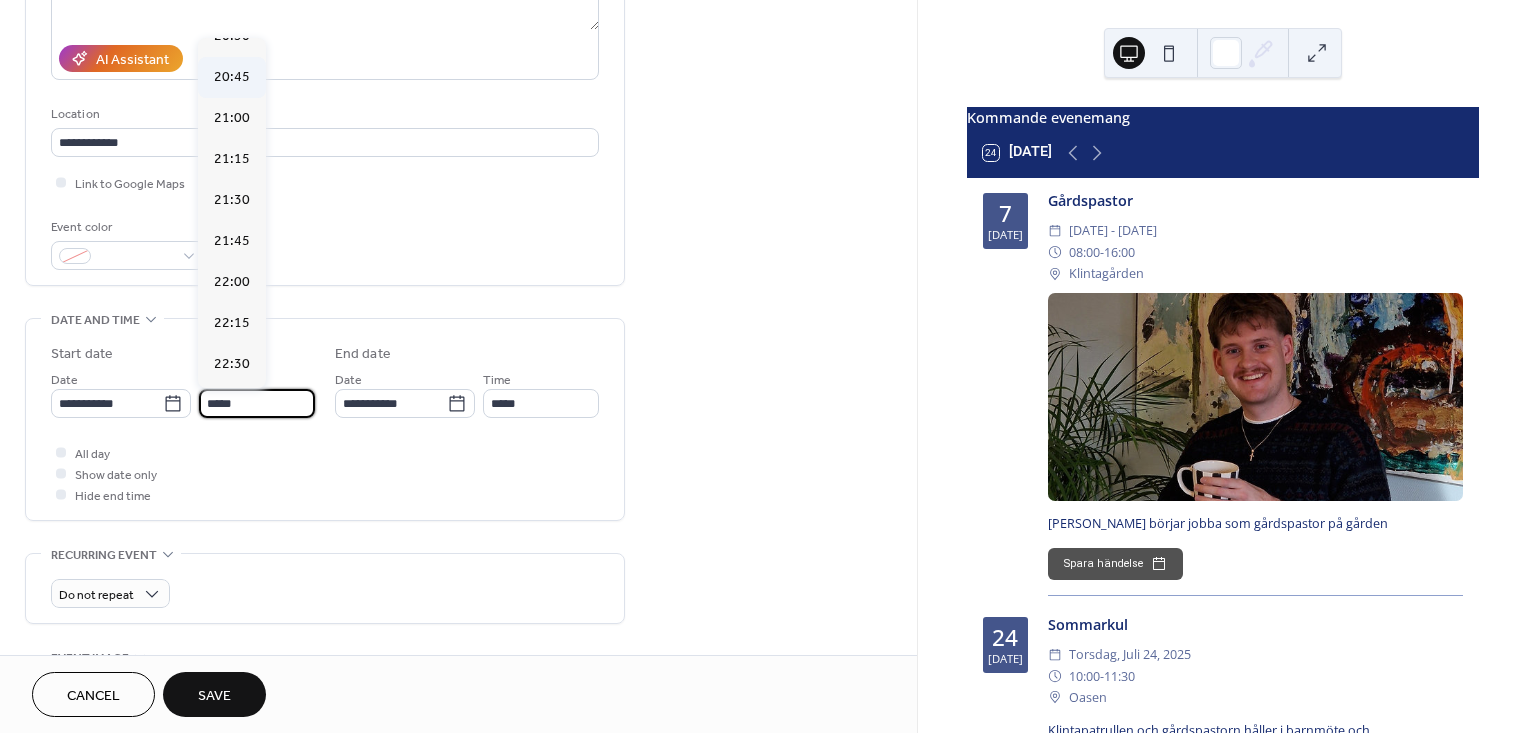 scroll, scrollTop: 3280, scrollLeft: 0, axis: vertical 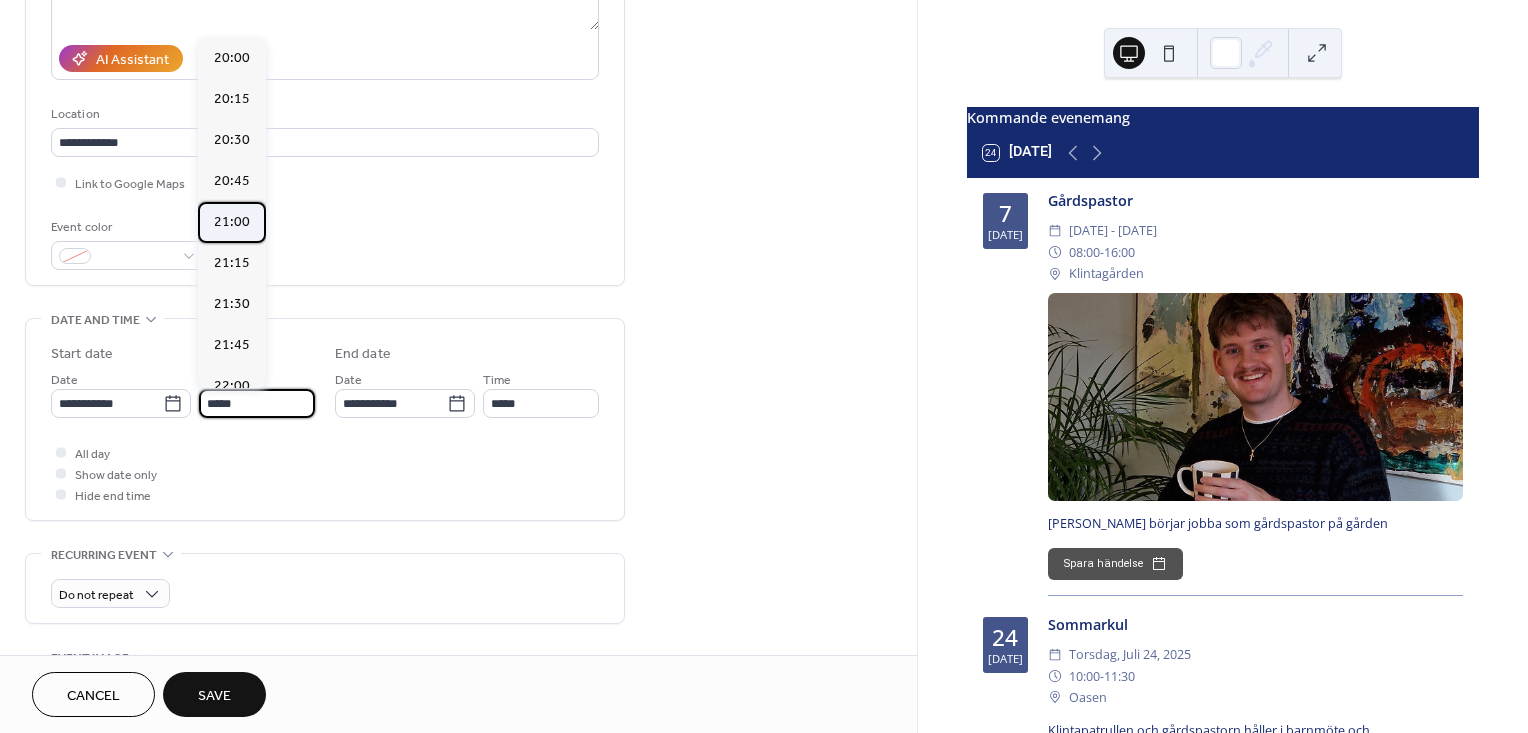 click on "21:00" at bounding box center [232, 222] 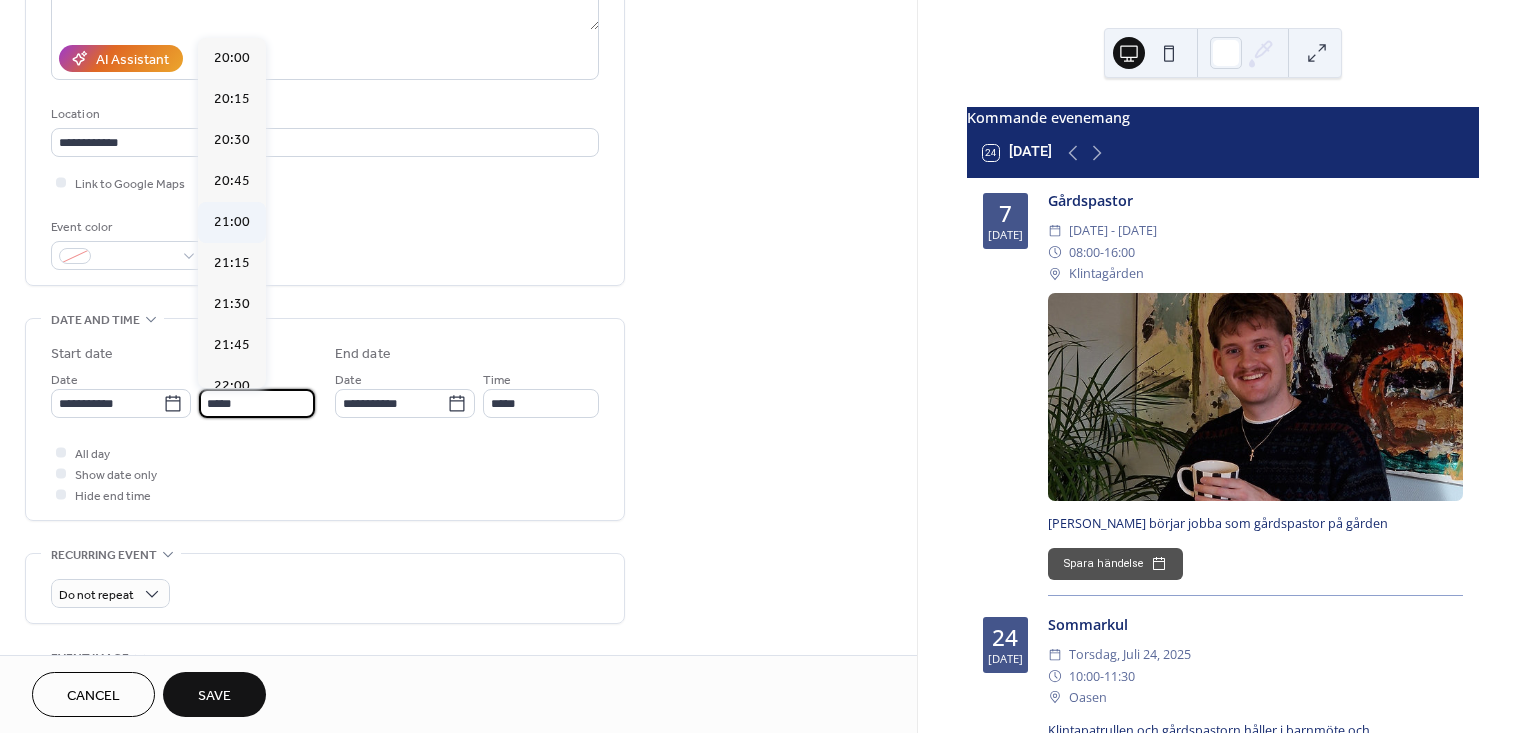type on "*****" 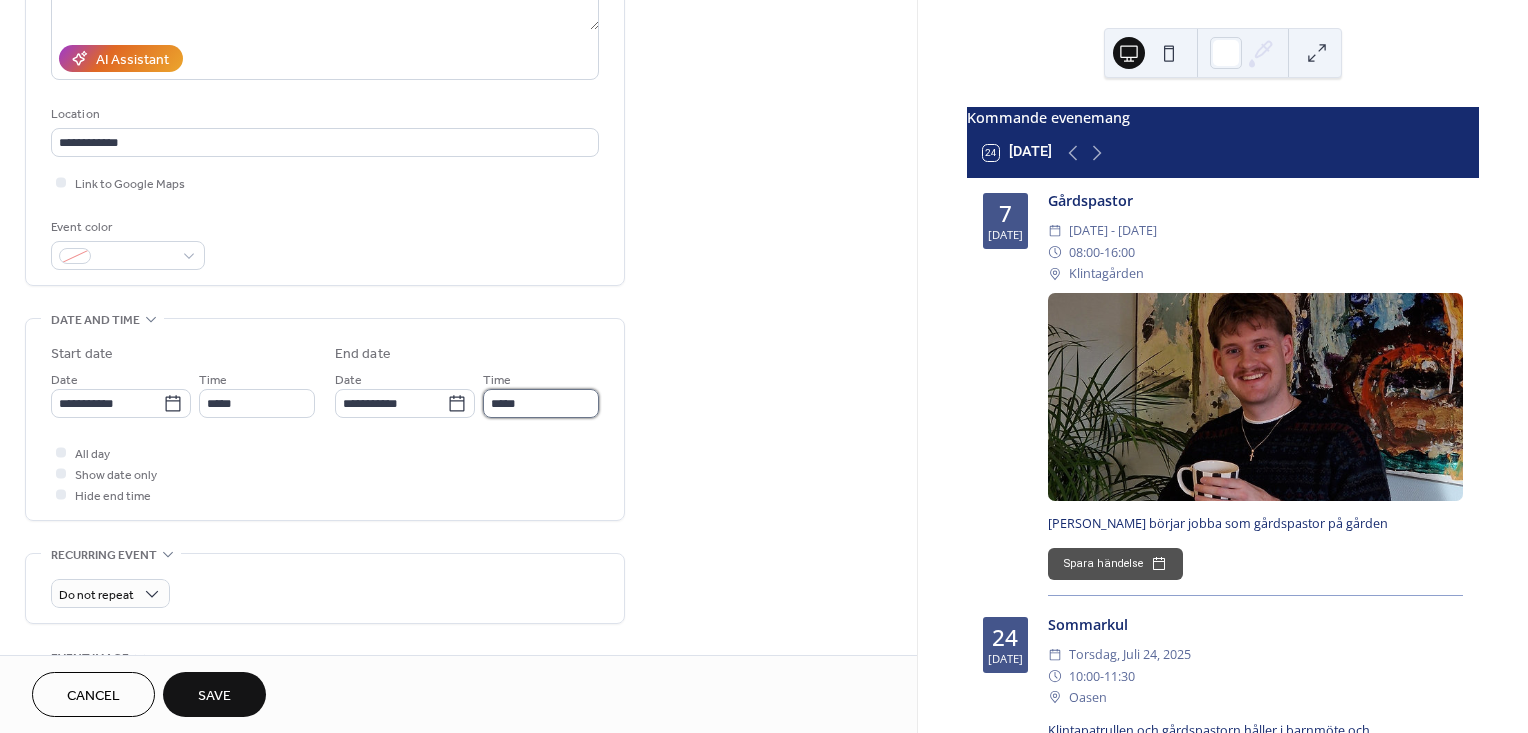 click on "*****" at bounding box center [541, 403] 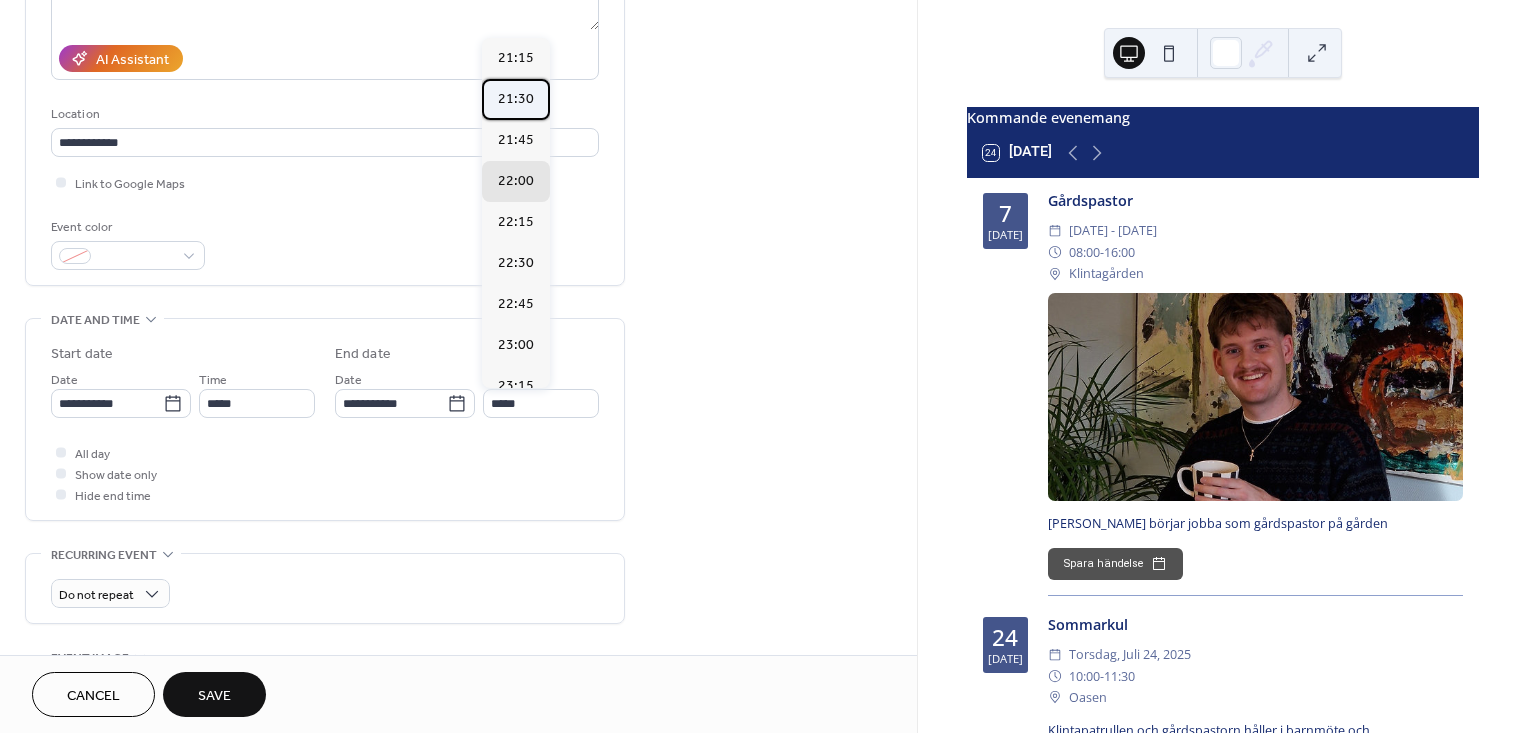 click on "21:30" at bounding box center [516, 99] 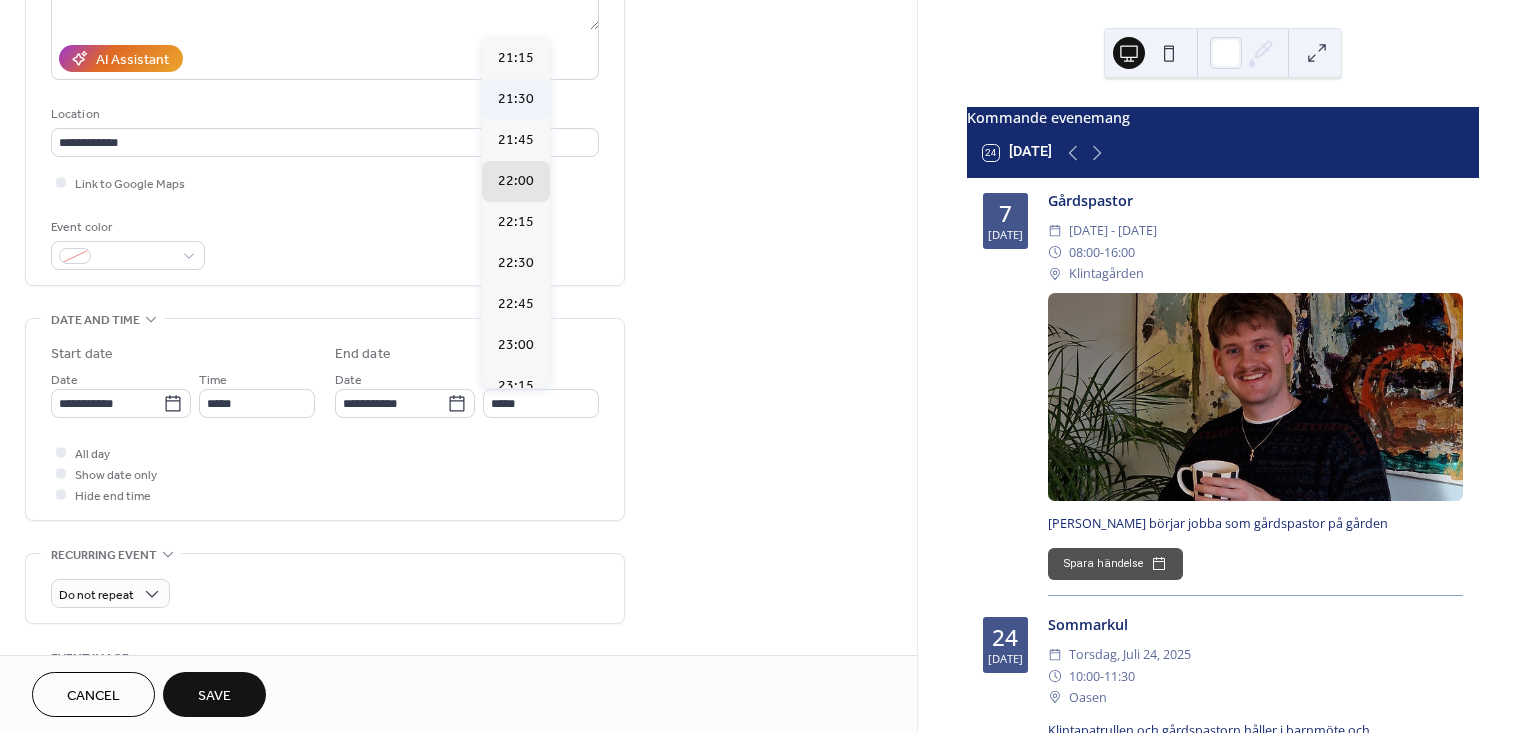type on "*****" 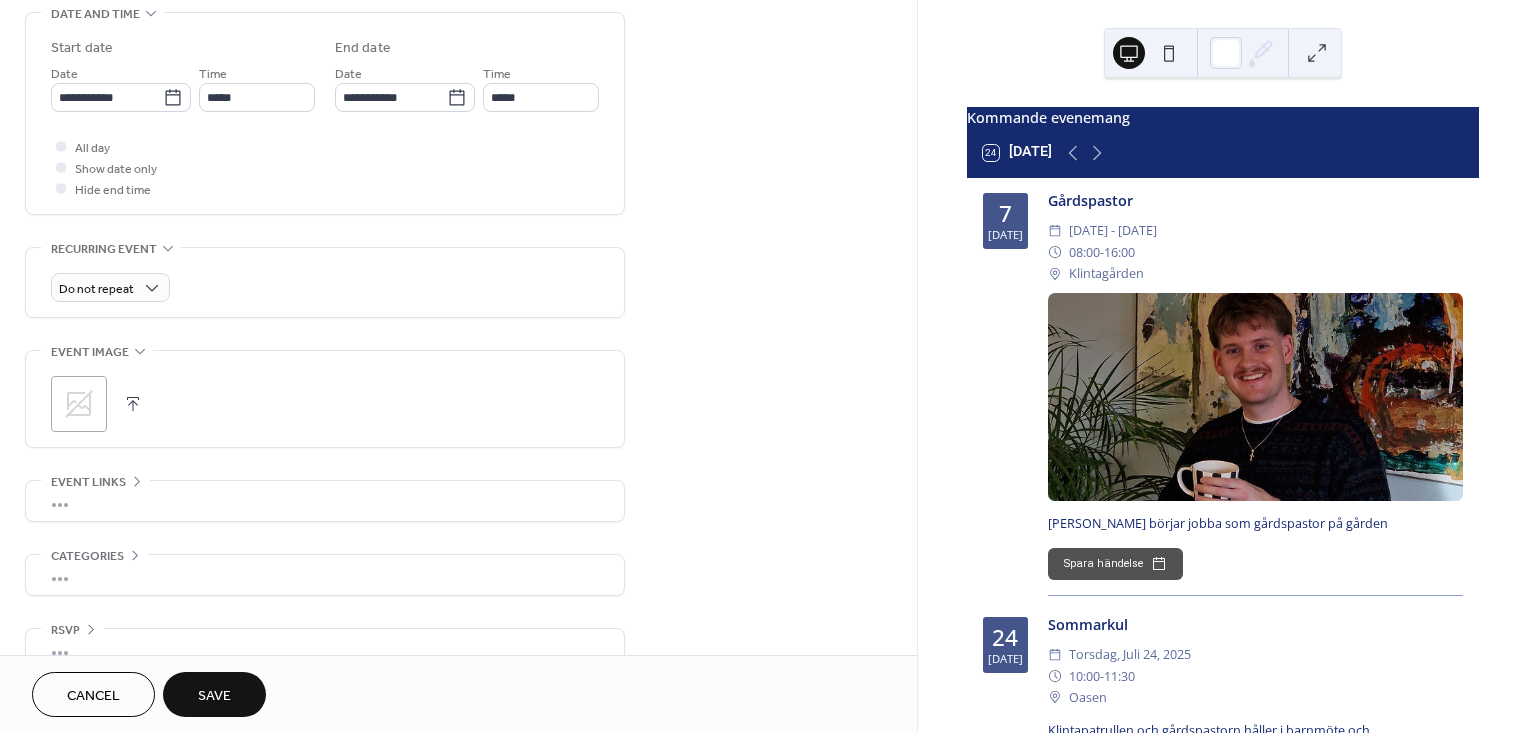 scroll, scrollTop: 666, scrollLeft: 0, axis: vertical 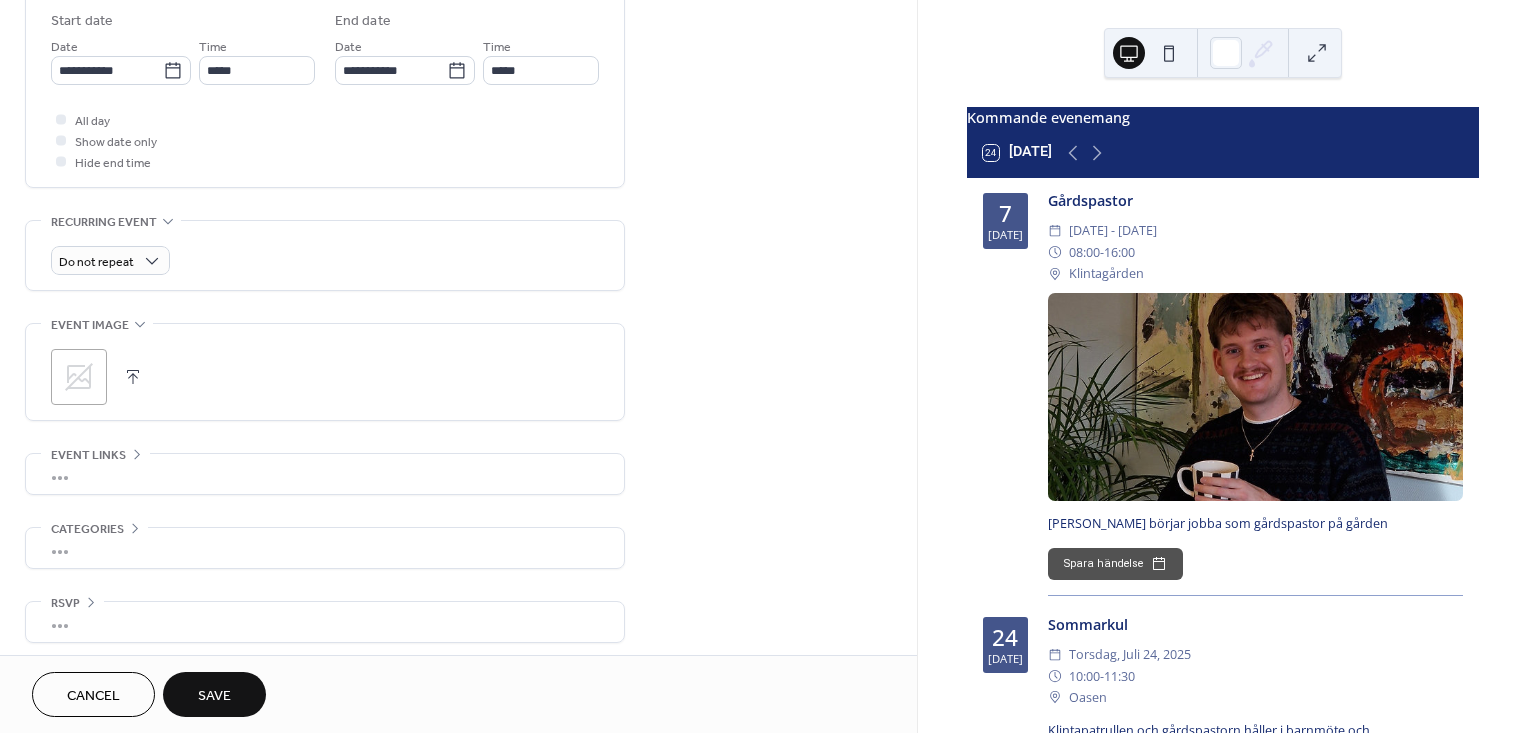 click on "Save" at bounding box center (214, 696) 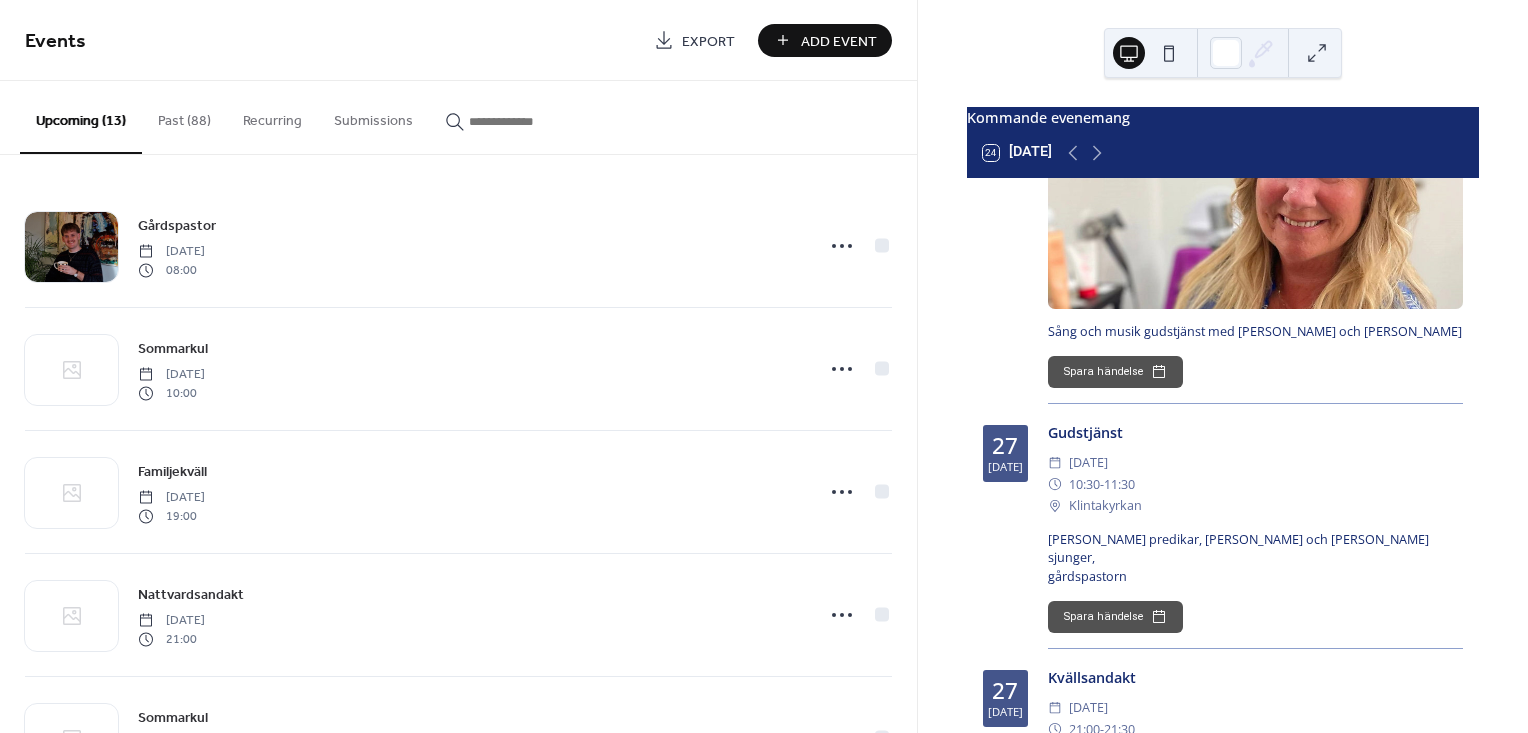 scroll, scrollTop: 2433, scrollLeft: 0, axis: vertical 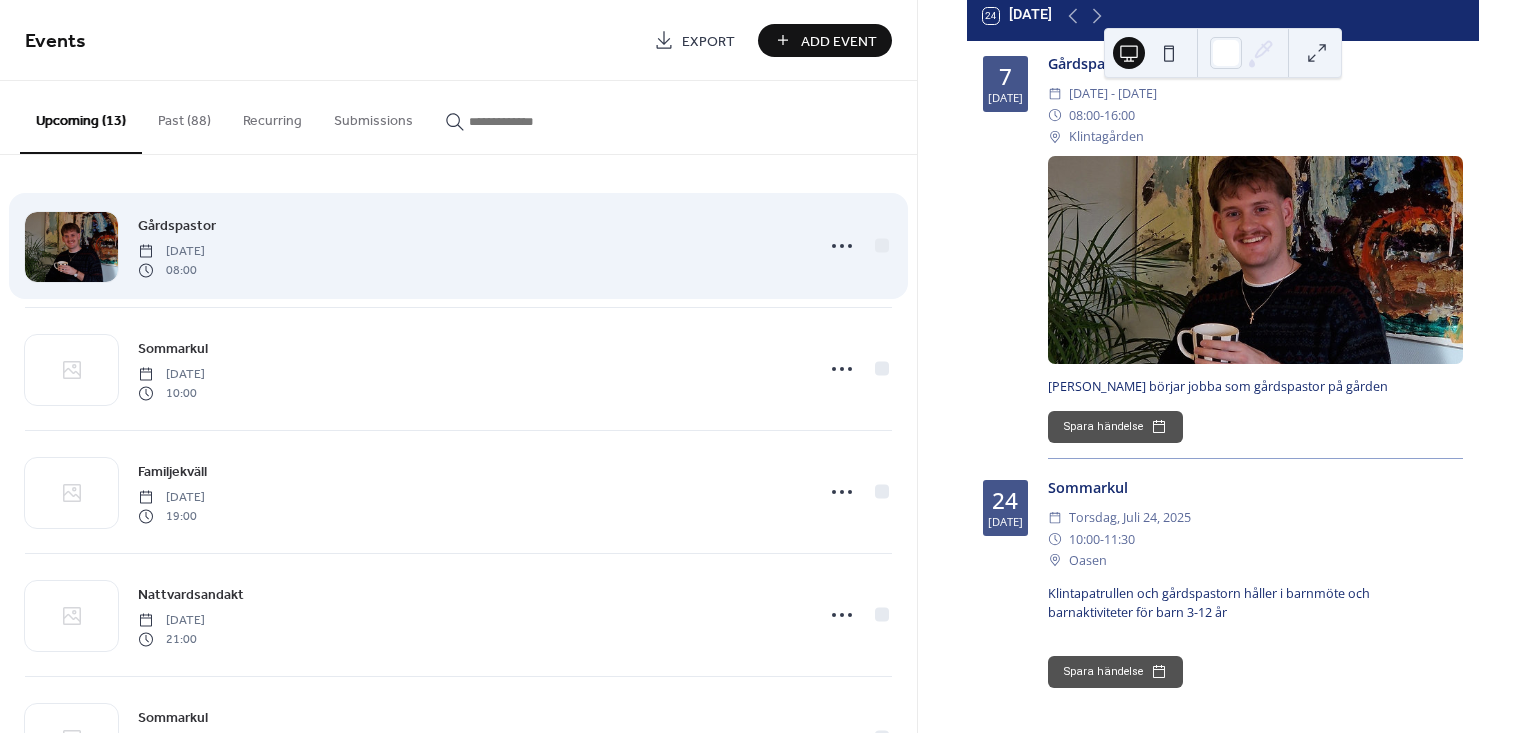 click on "Gårdspastor" at bounding box center [177, 226] 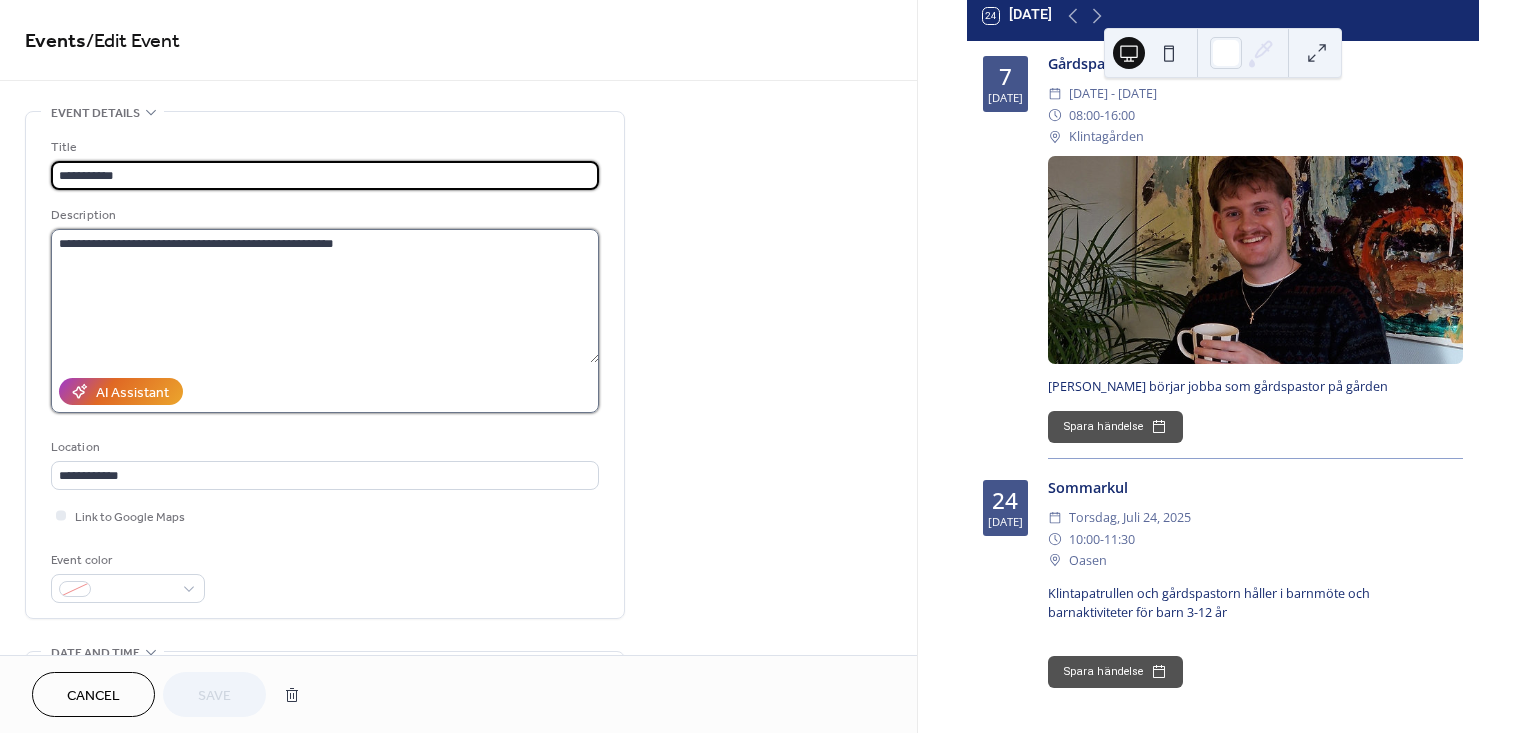 click on "**********" at bounding box center (325, 296) 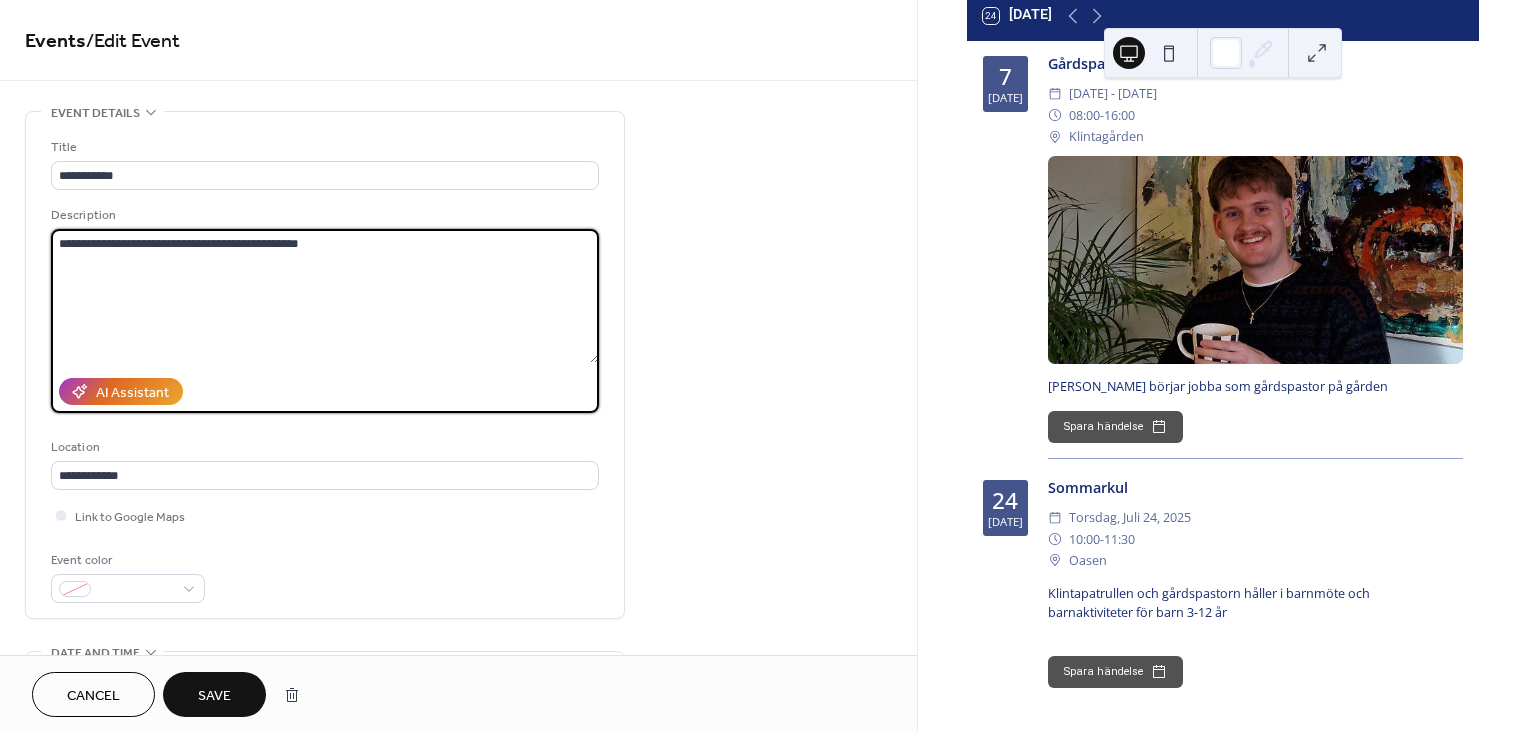 click on "**********" at bounding box center [325, 296] 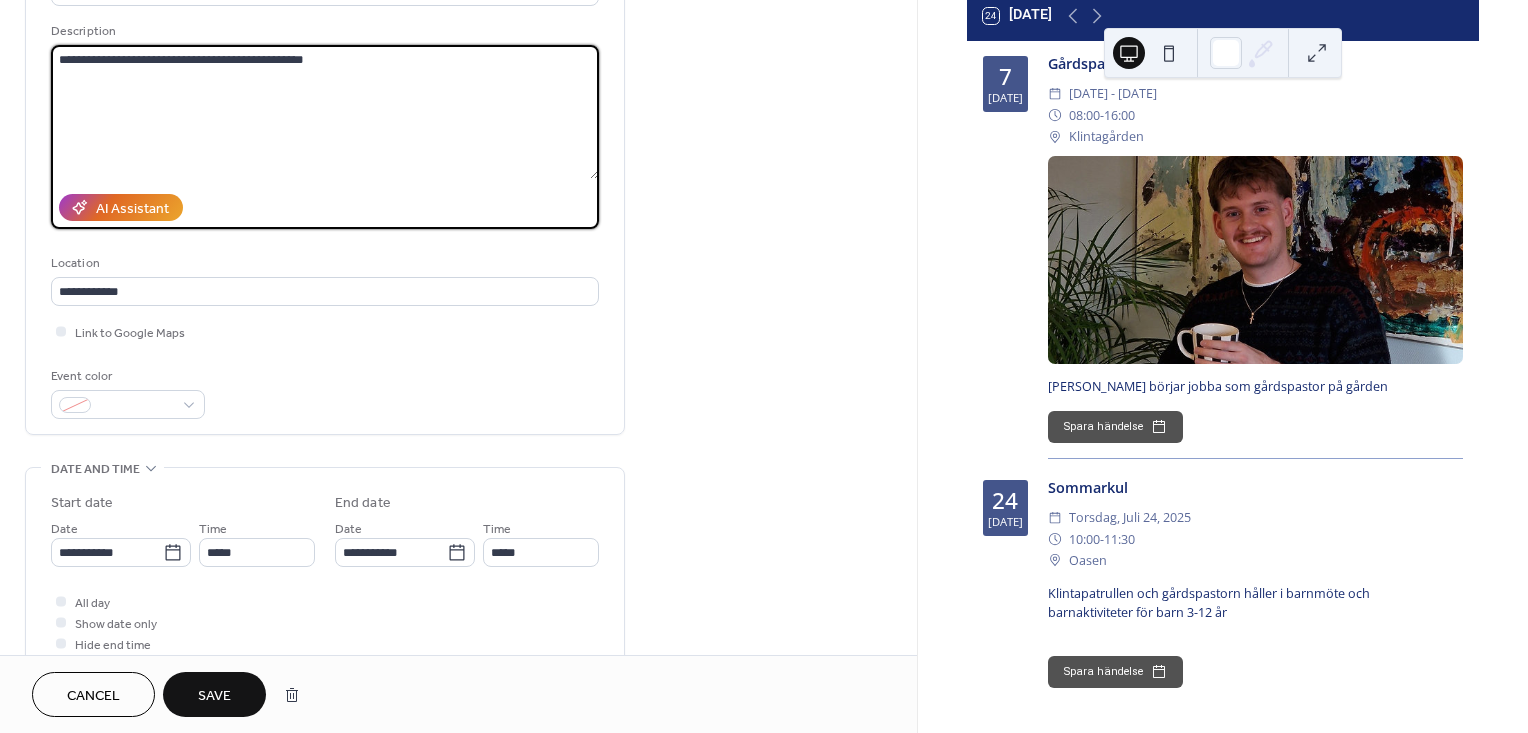 scroll, scrollTop: 222, scrollLeft: 0, axis: vertical 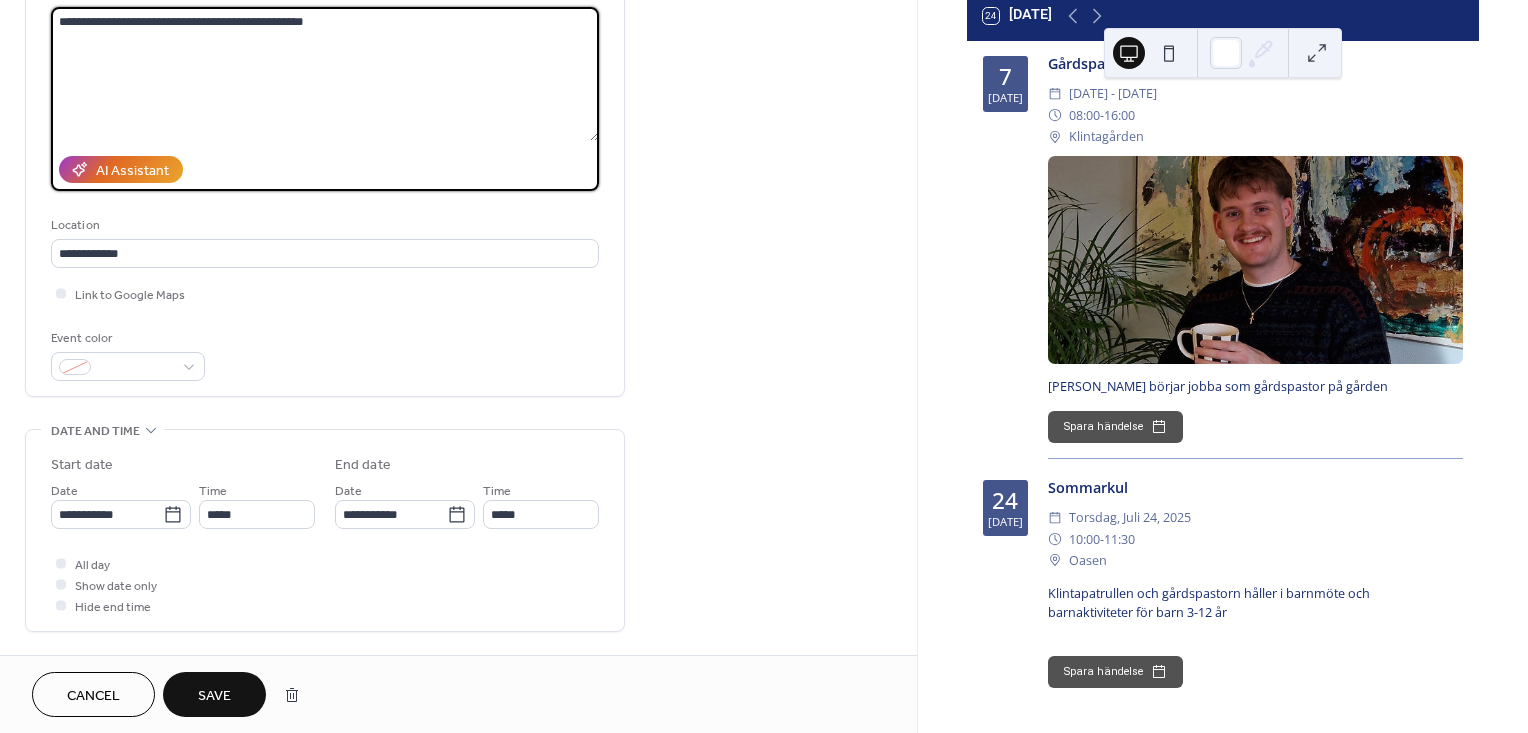 type on "**********" 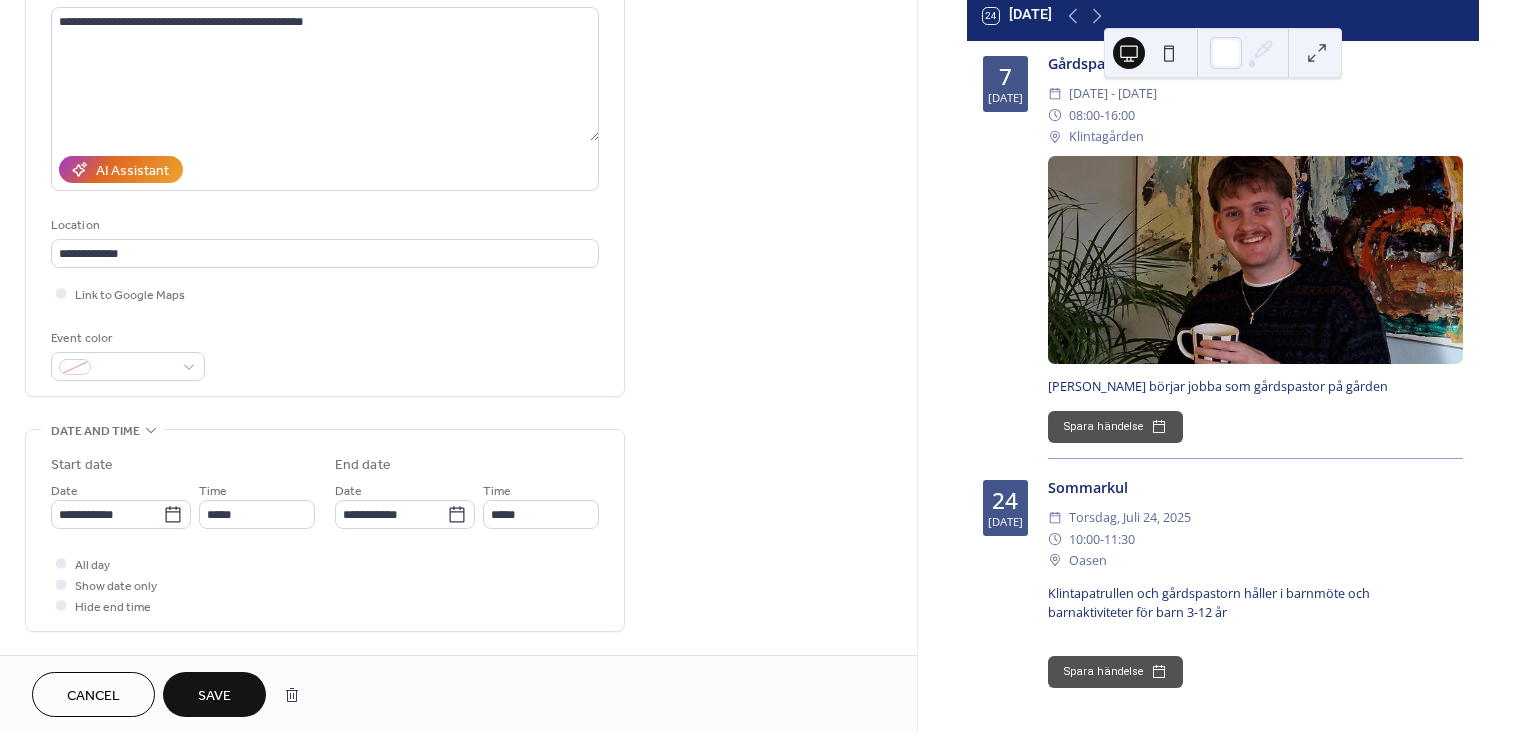 click on "Save" at bounding box center [214, 696] 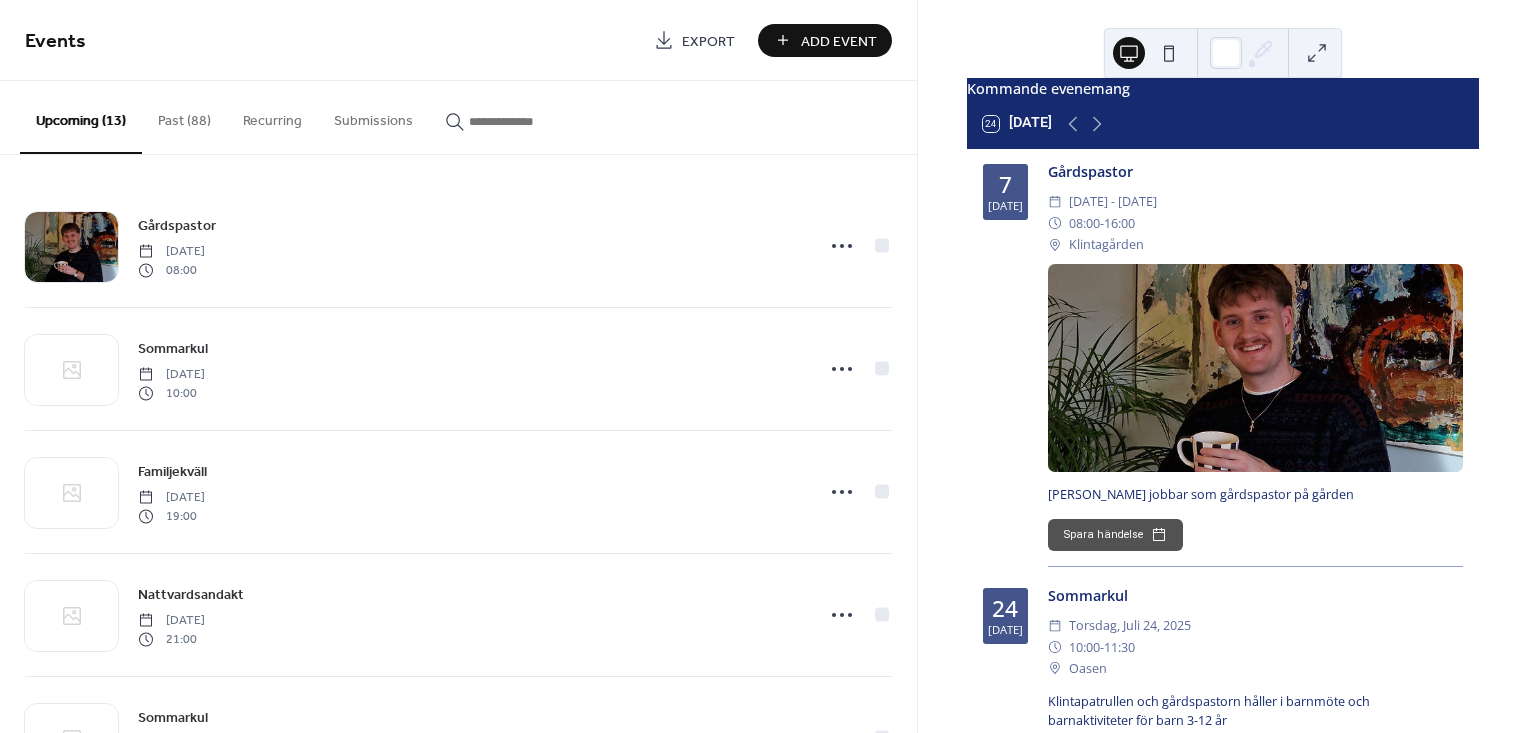 scroll, scrollTop: 0, scrollLeft: 0, axis: both 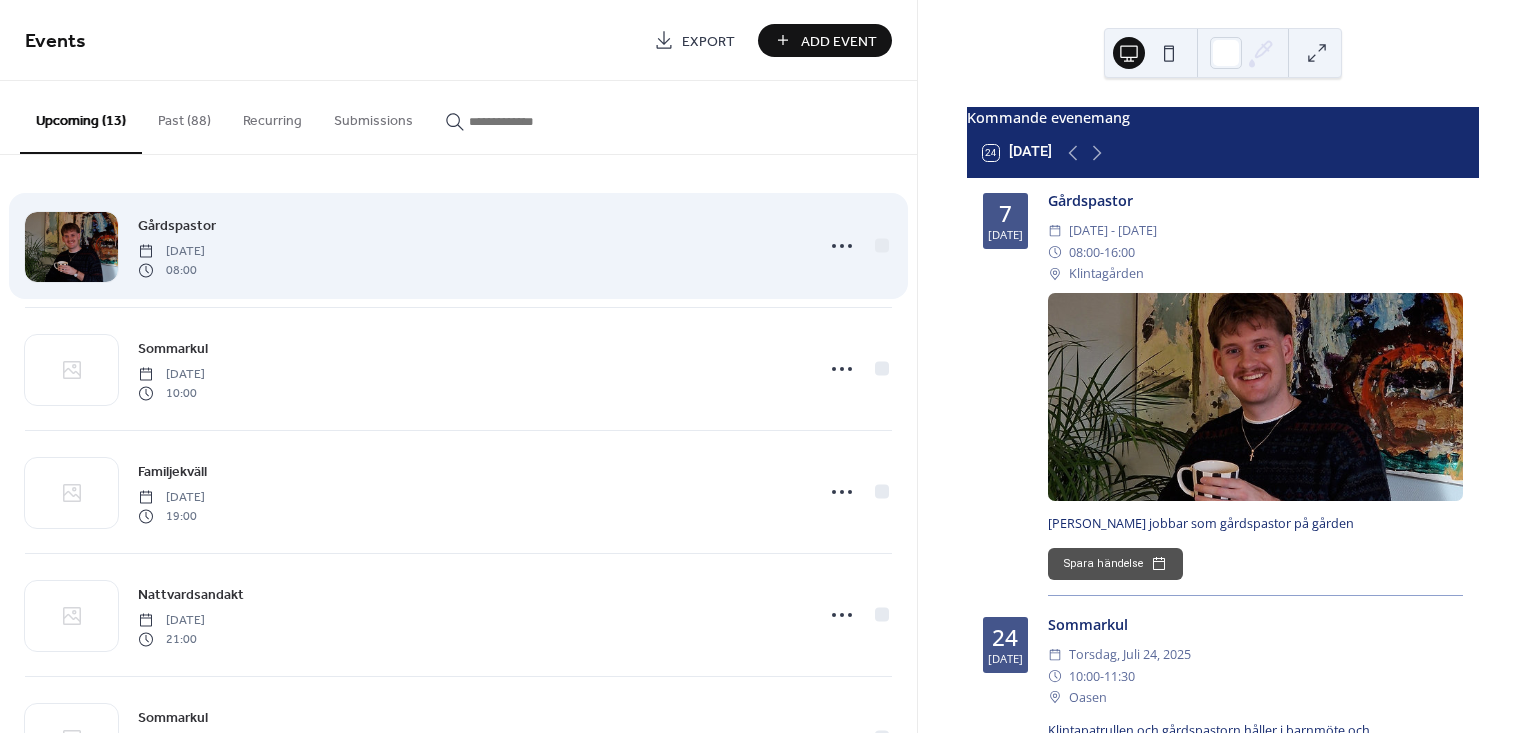 click on "Gårdspastor" at bounding box center [177, 226] 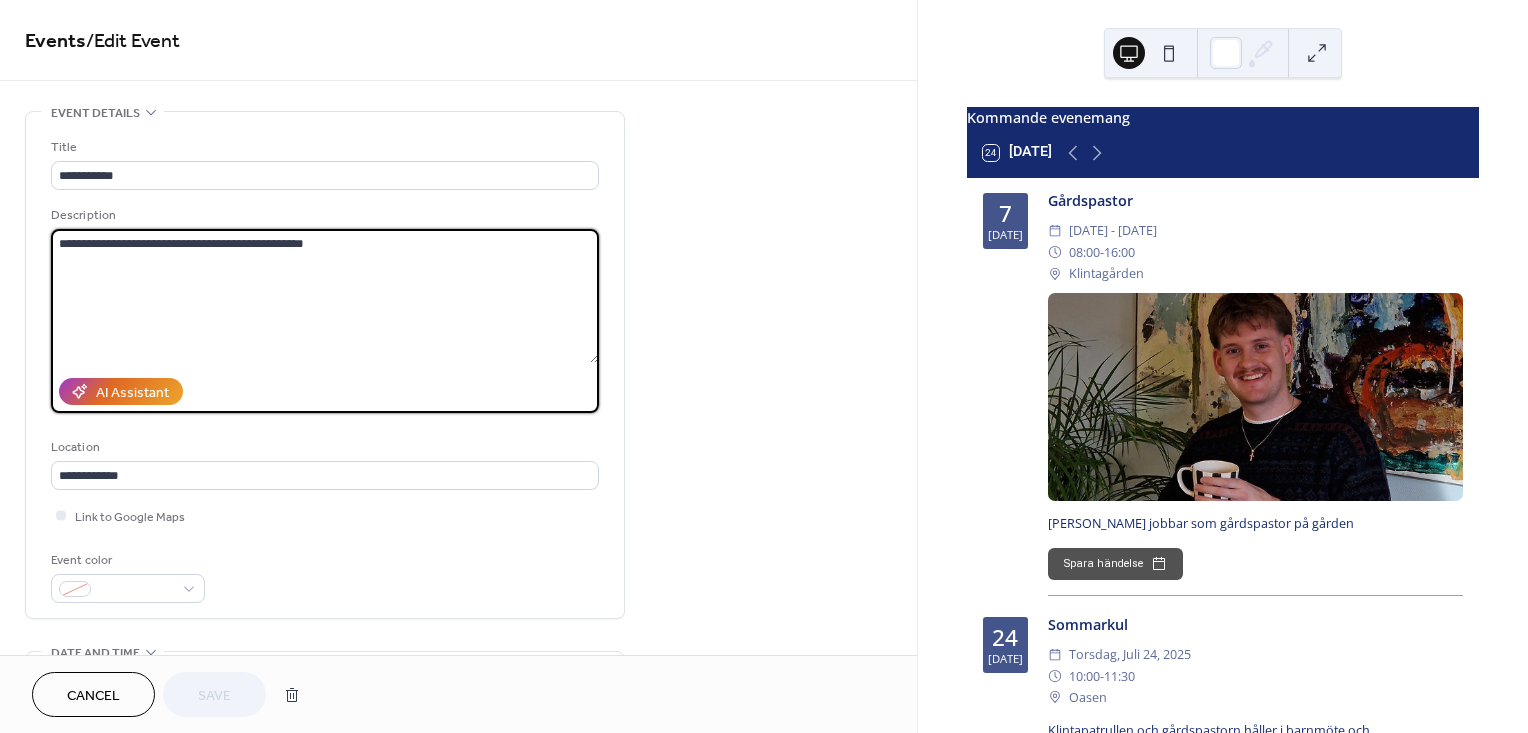 click on "**********" at bounding box center [325, 296] 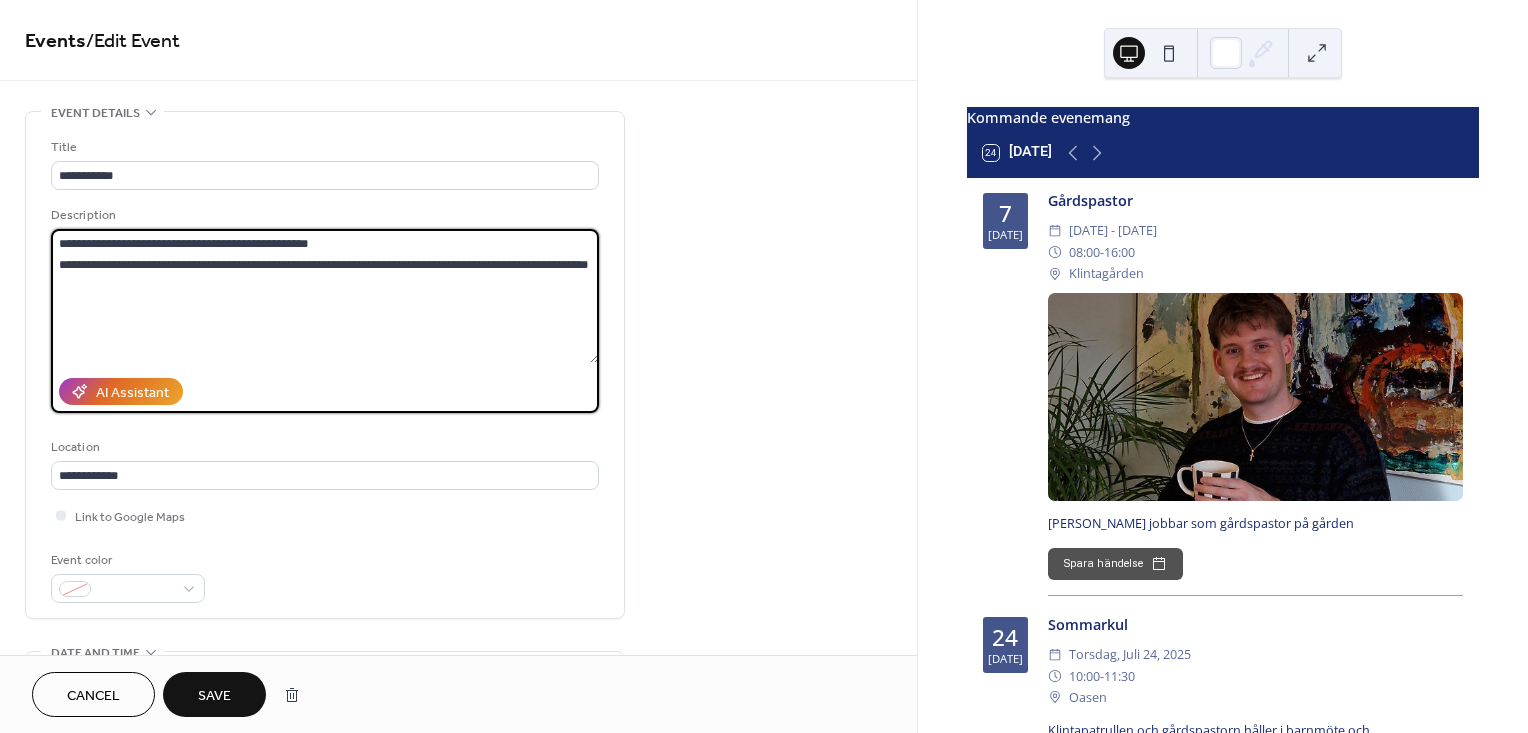 type on "**********" 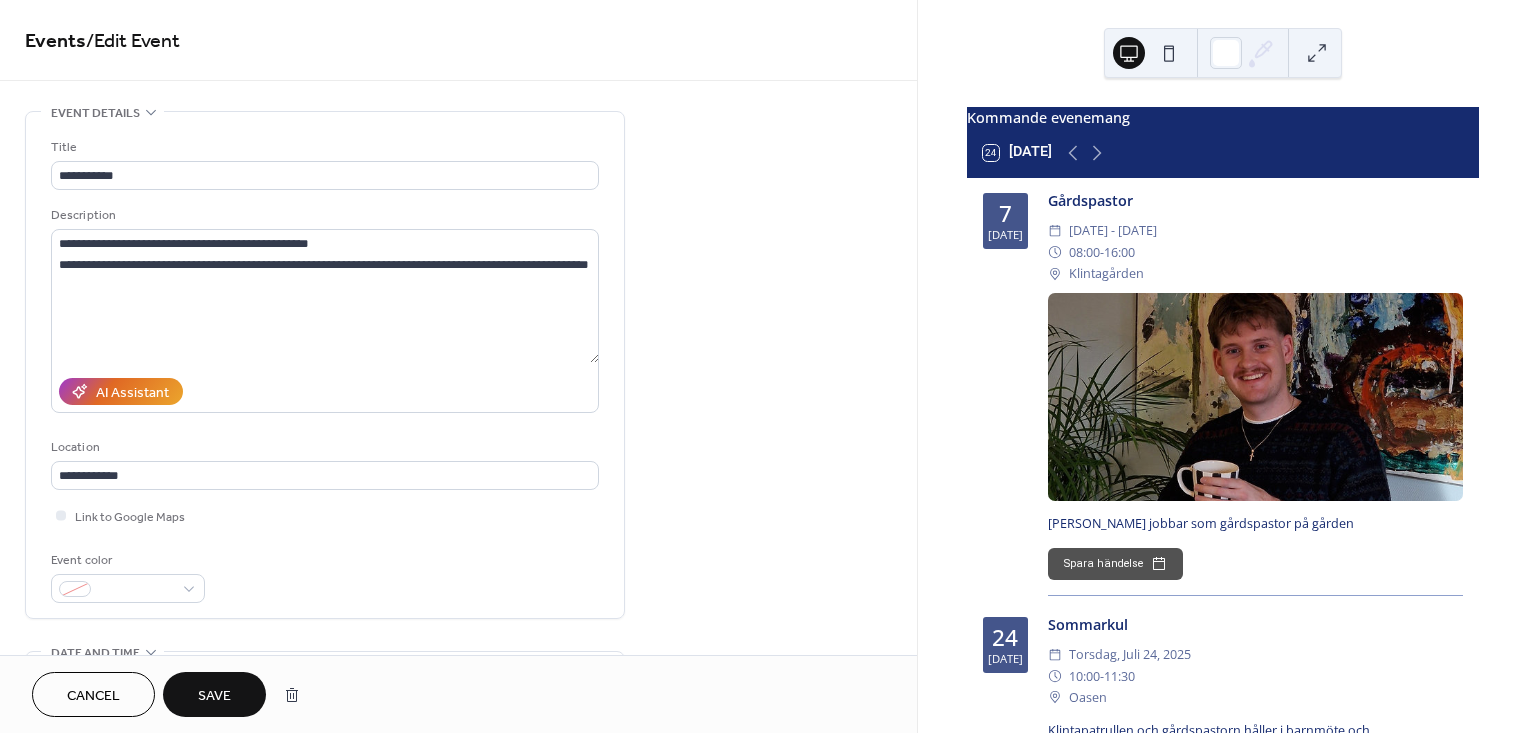 click on "Save" at bounding box center [214, 696] 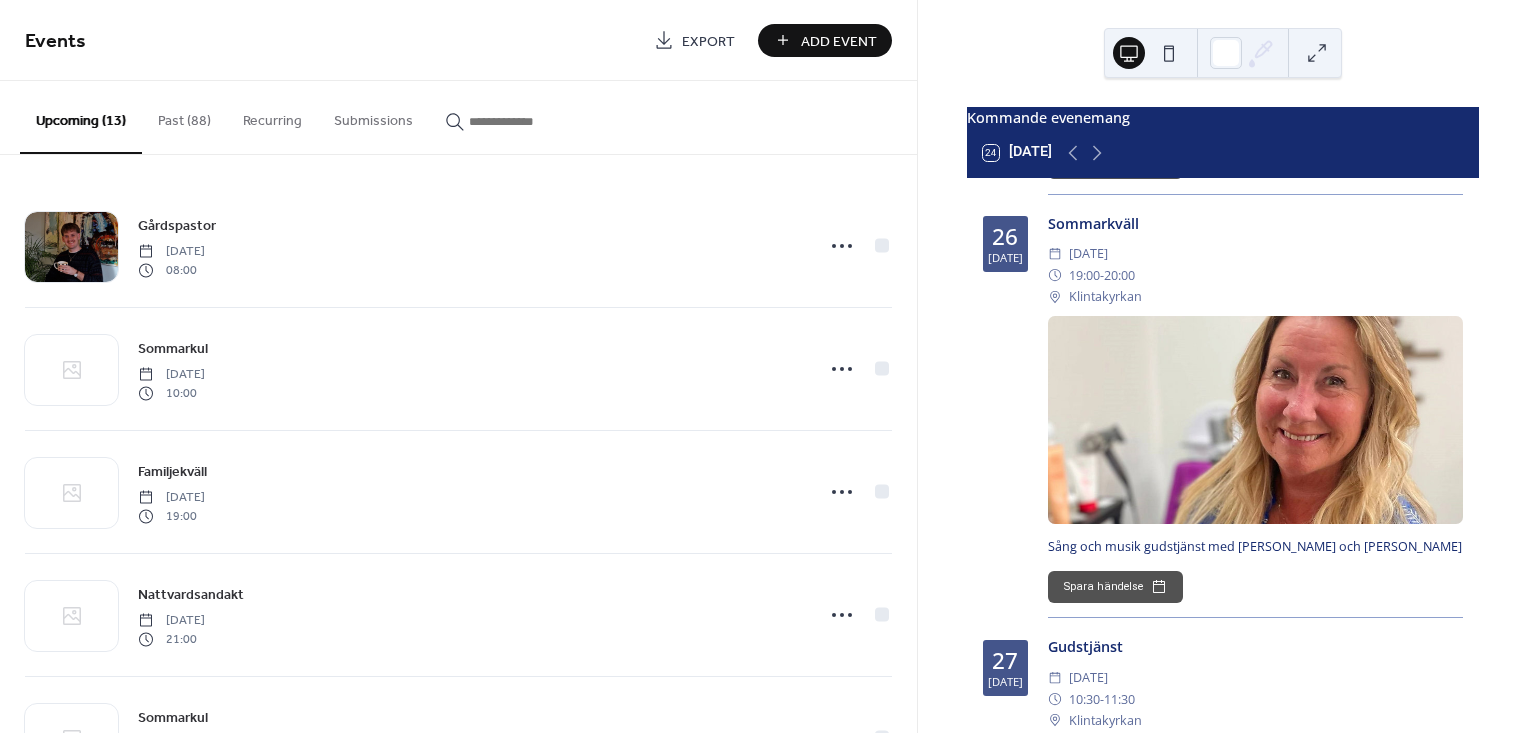 scroll, scrollTop: 2471, scrollLeft: 0, axis: vertical 